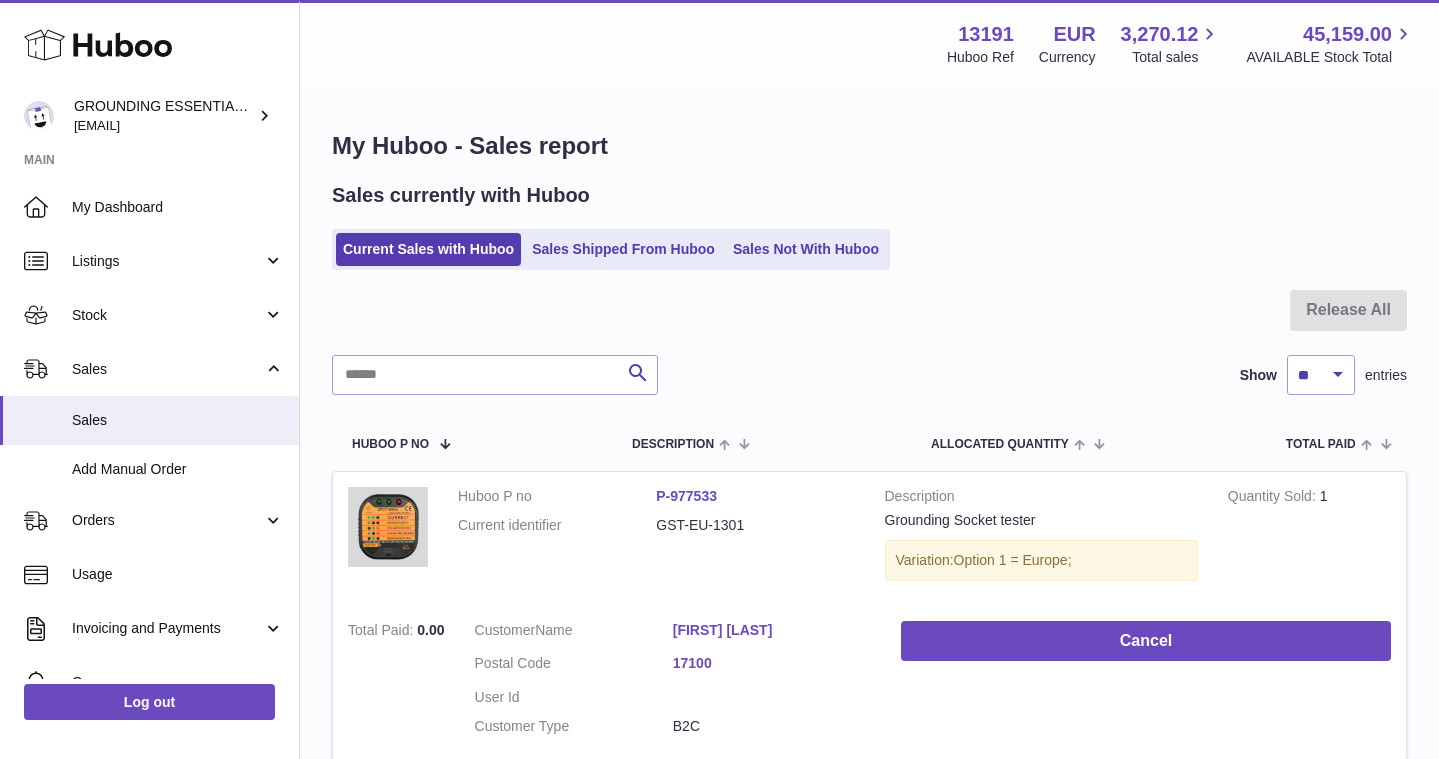 scroll, scrollTop: 0, scrollLeft: 0, axis: both 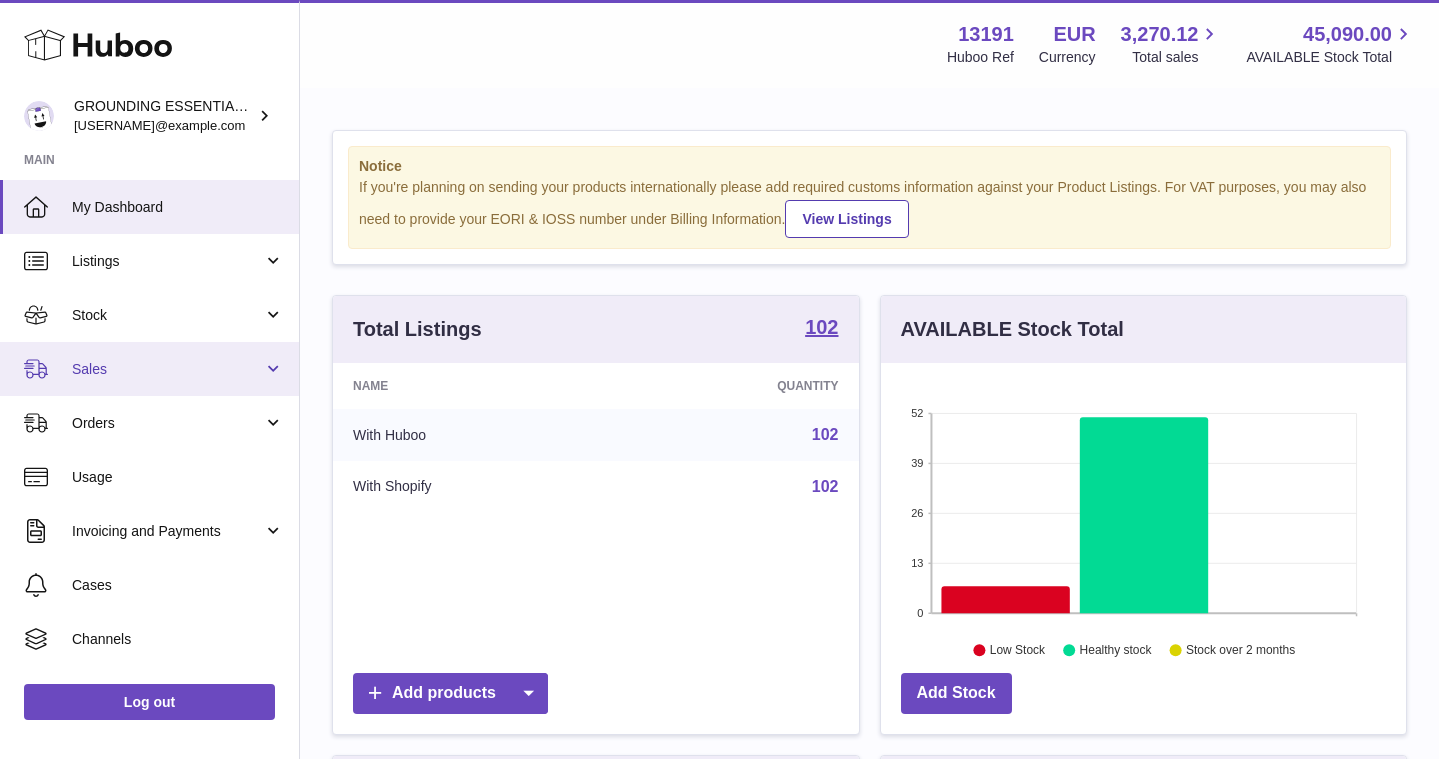 click on "Sales" at bounding box center (167, 369) 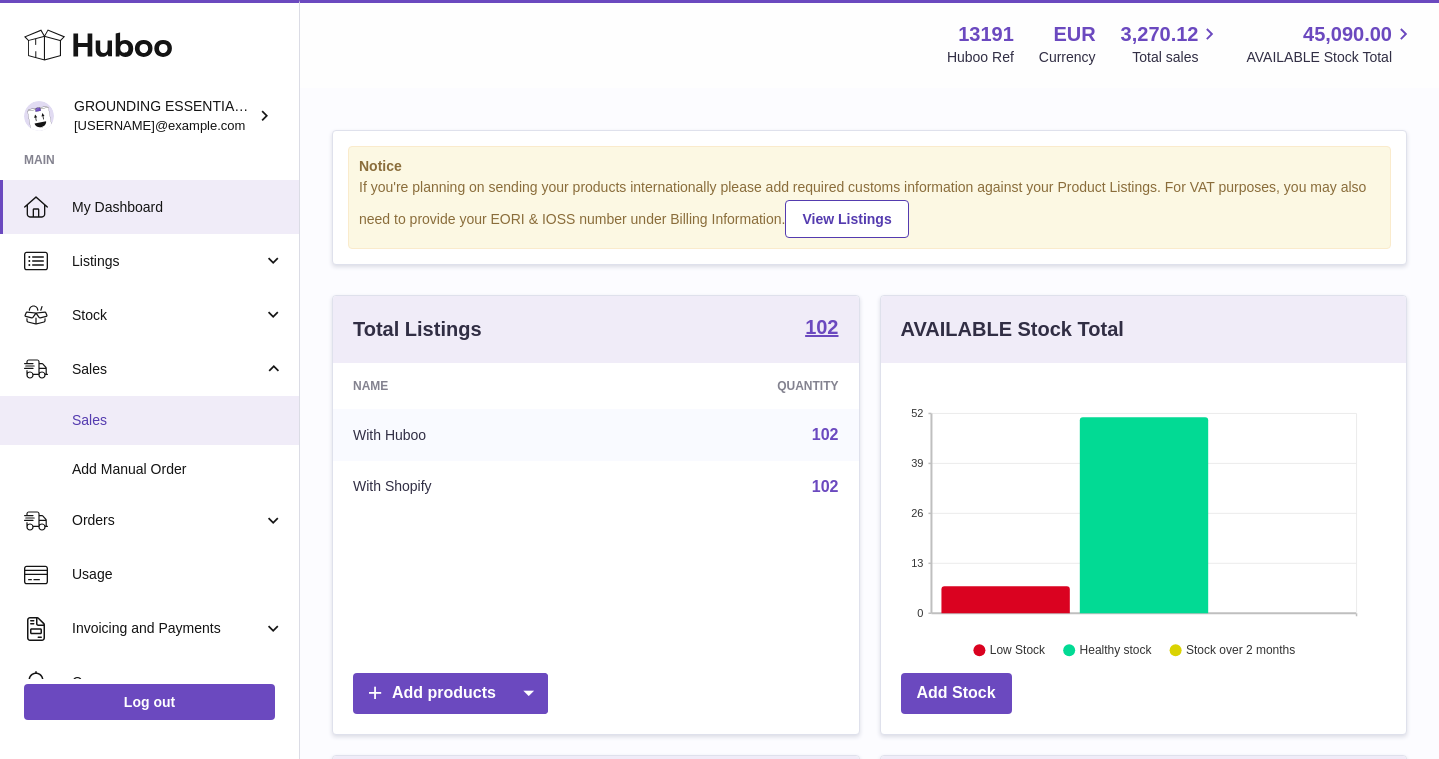 click on "Sales" at bounding box center [149, 420] 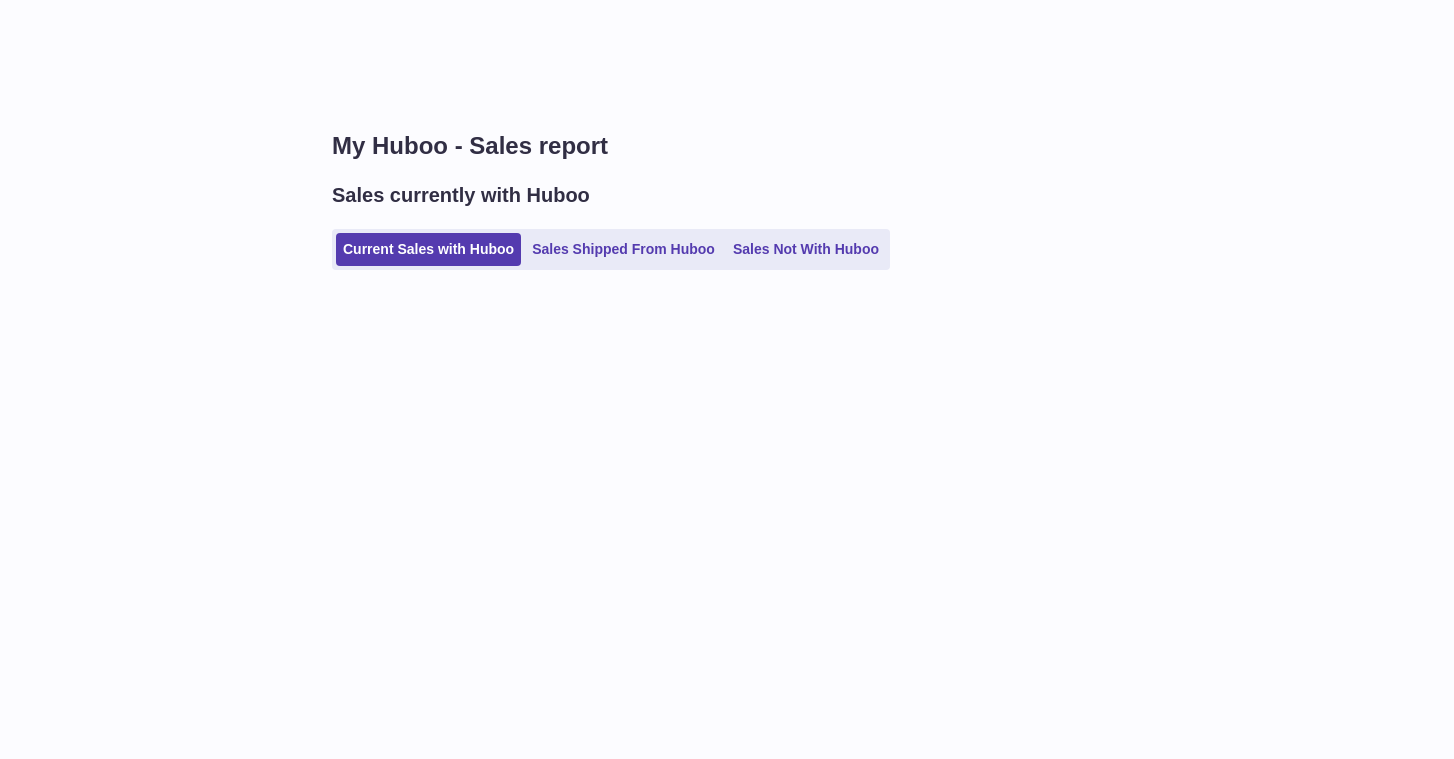 scroll, scrollTop: 0, scrollLeft: 0, axis: both 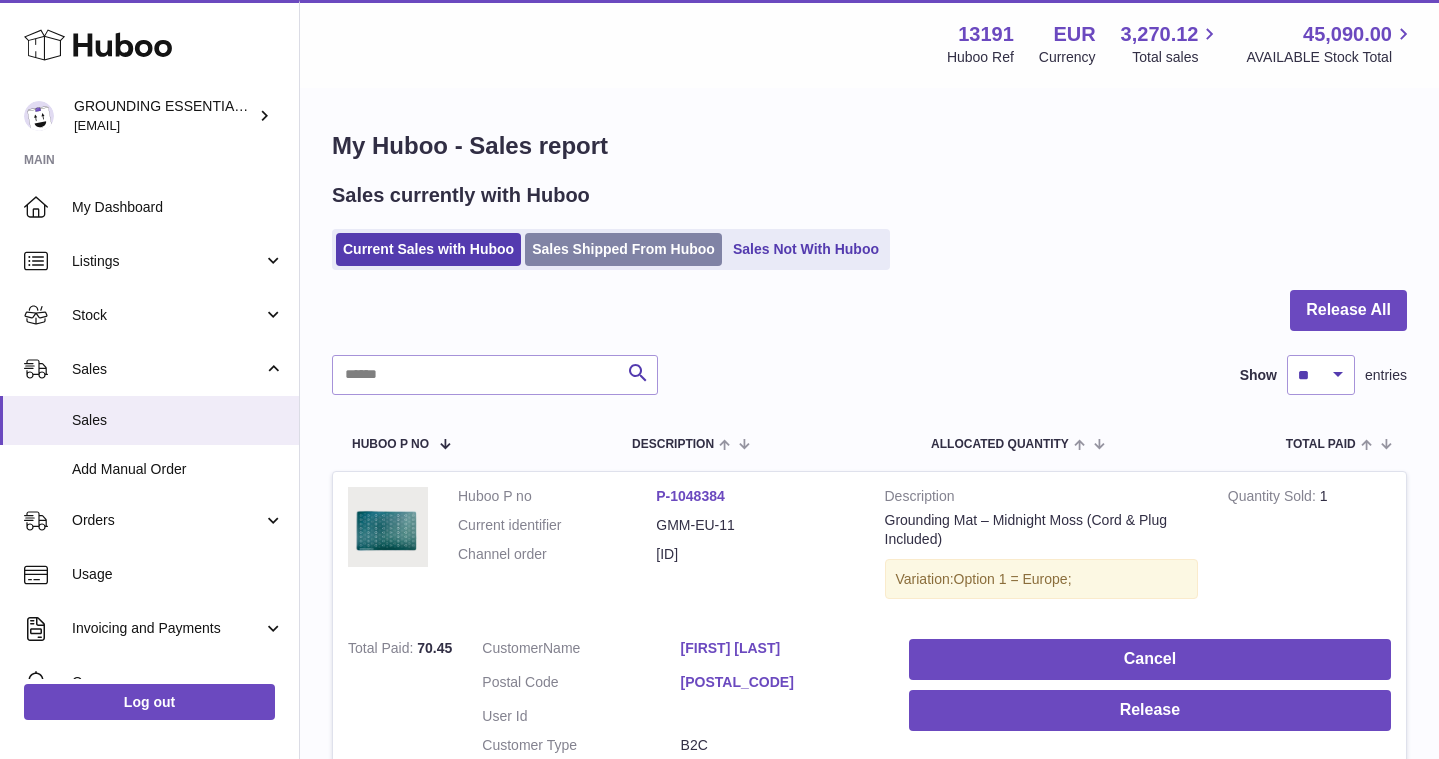 click on "Sales Shipped From Huboo" at bounding box center (623, 249) 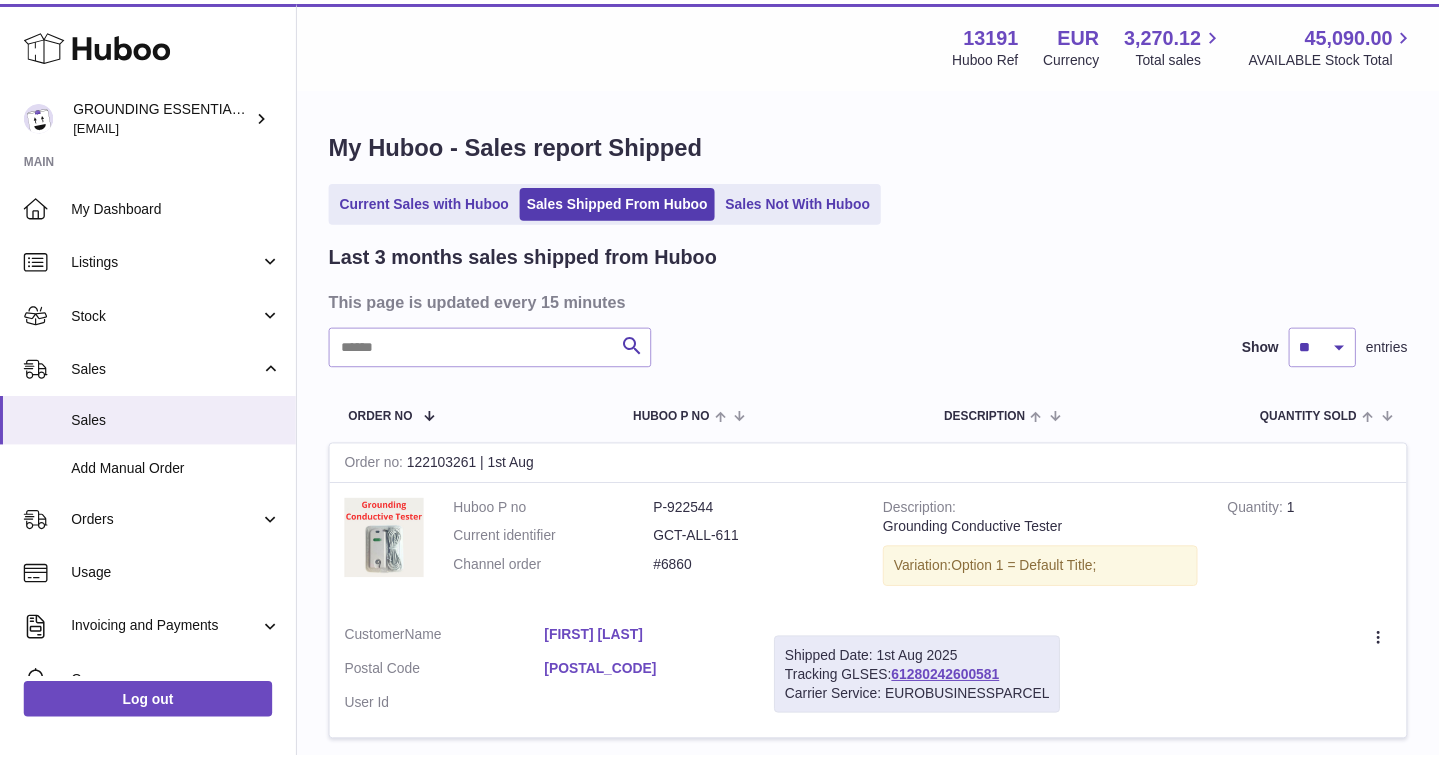 scroll, scrollTop: 0, scrollLeft: 0, axis: both 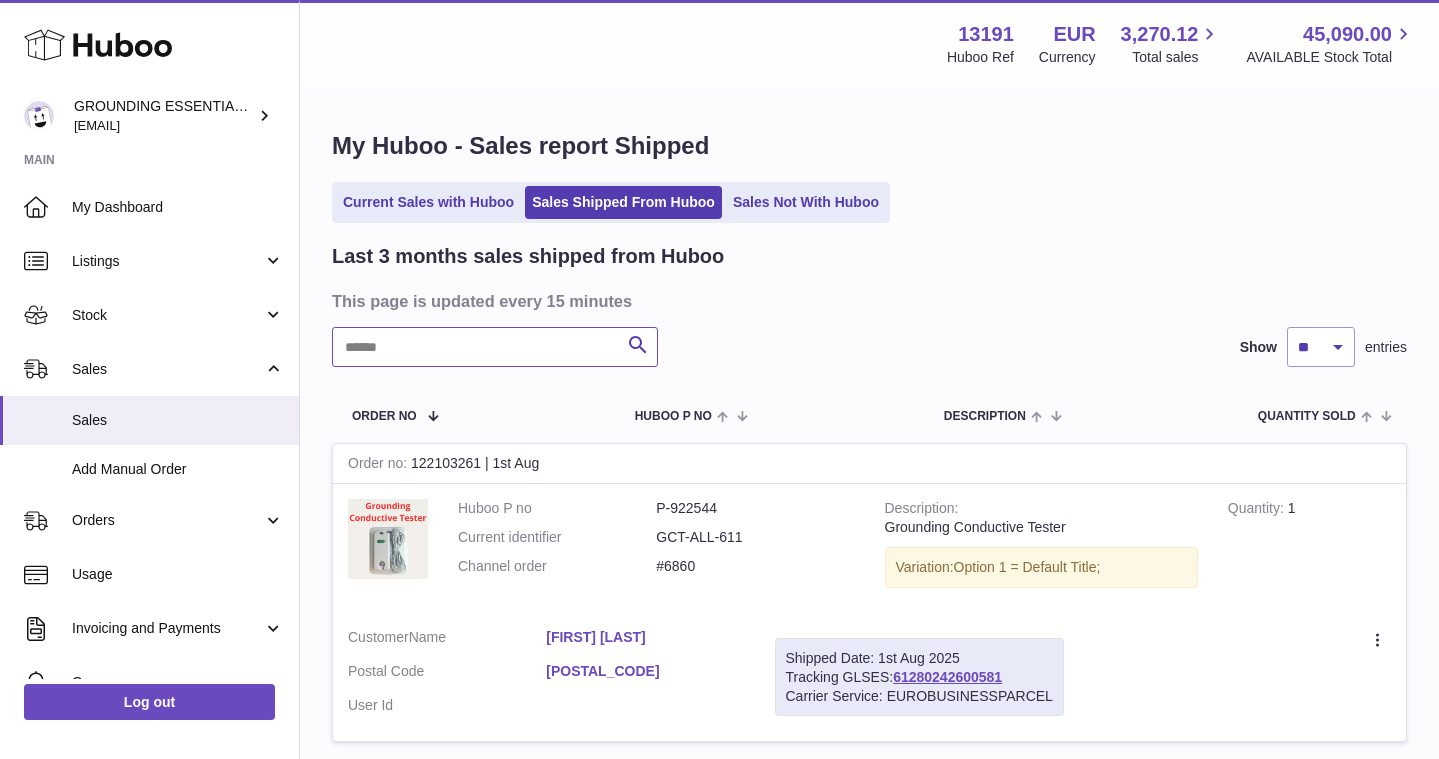 click at bounding box center (495, 347) 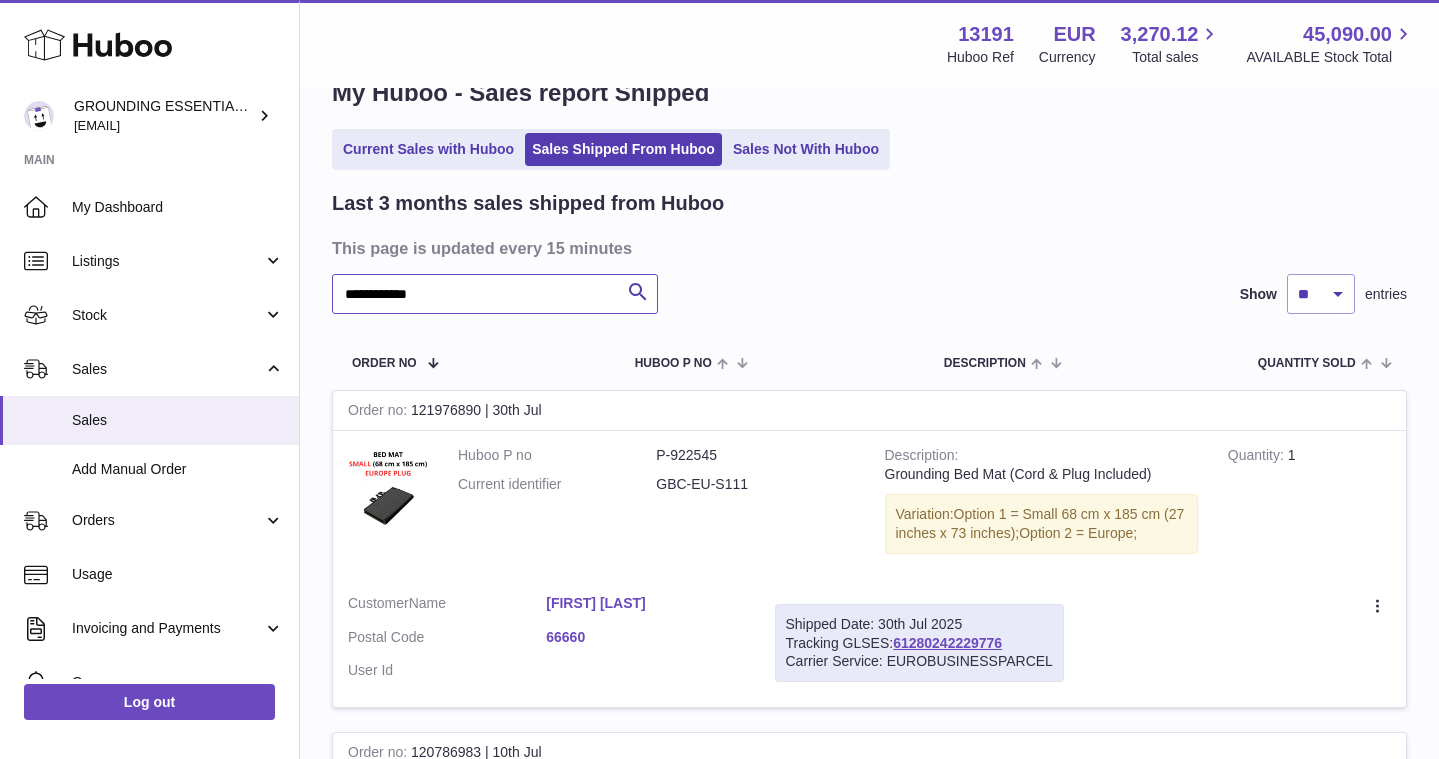 scroll, scrollTop: 62, scrollLeft: 0, axis: vertical 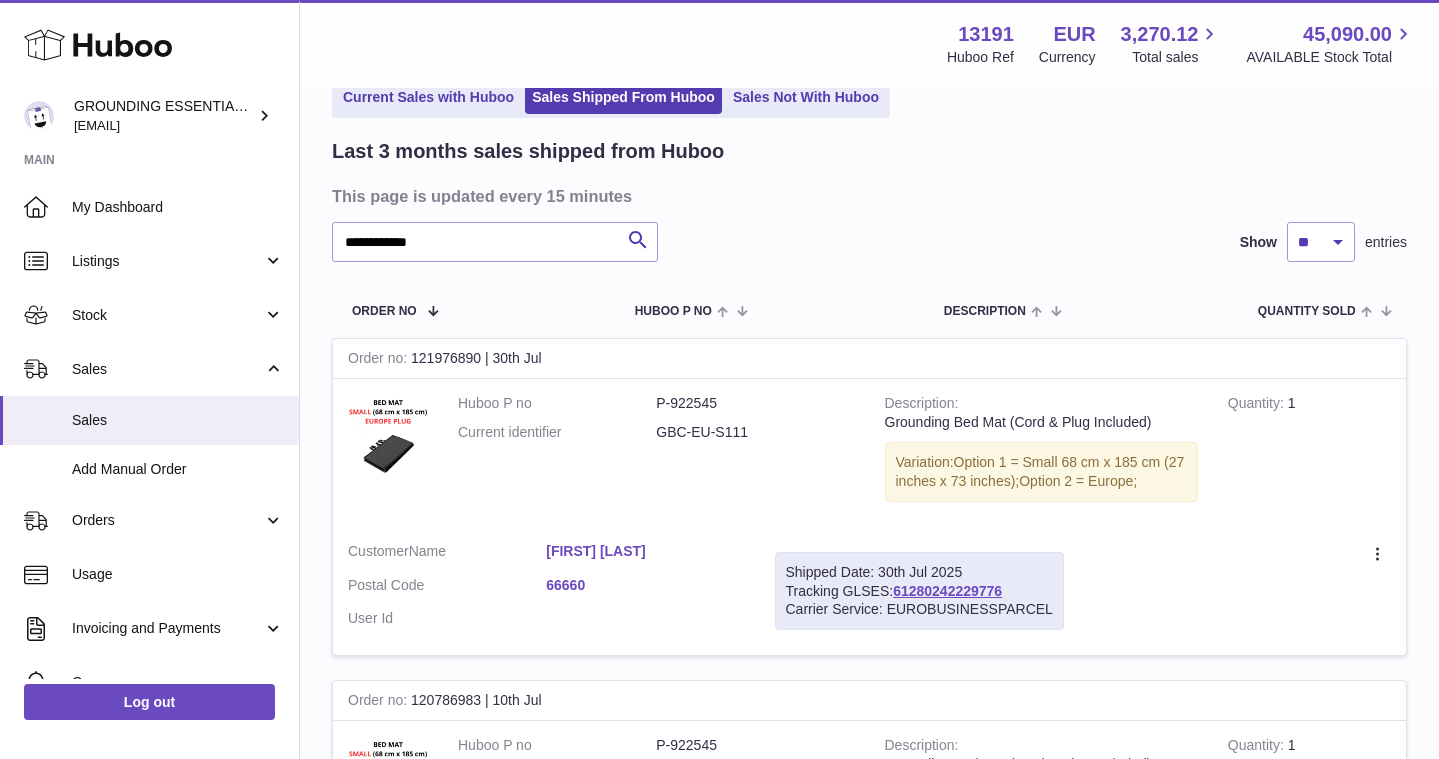 click on "[FIRST] [LAST]" at bounding box center (645, 551) 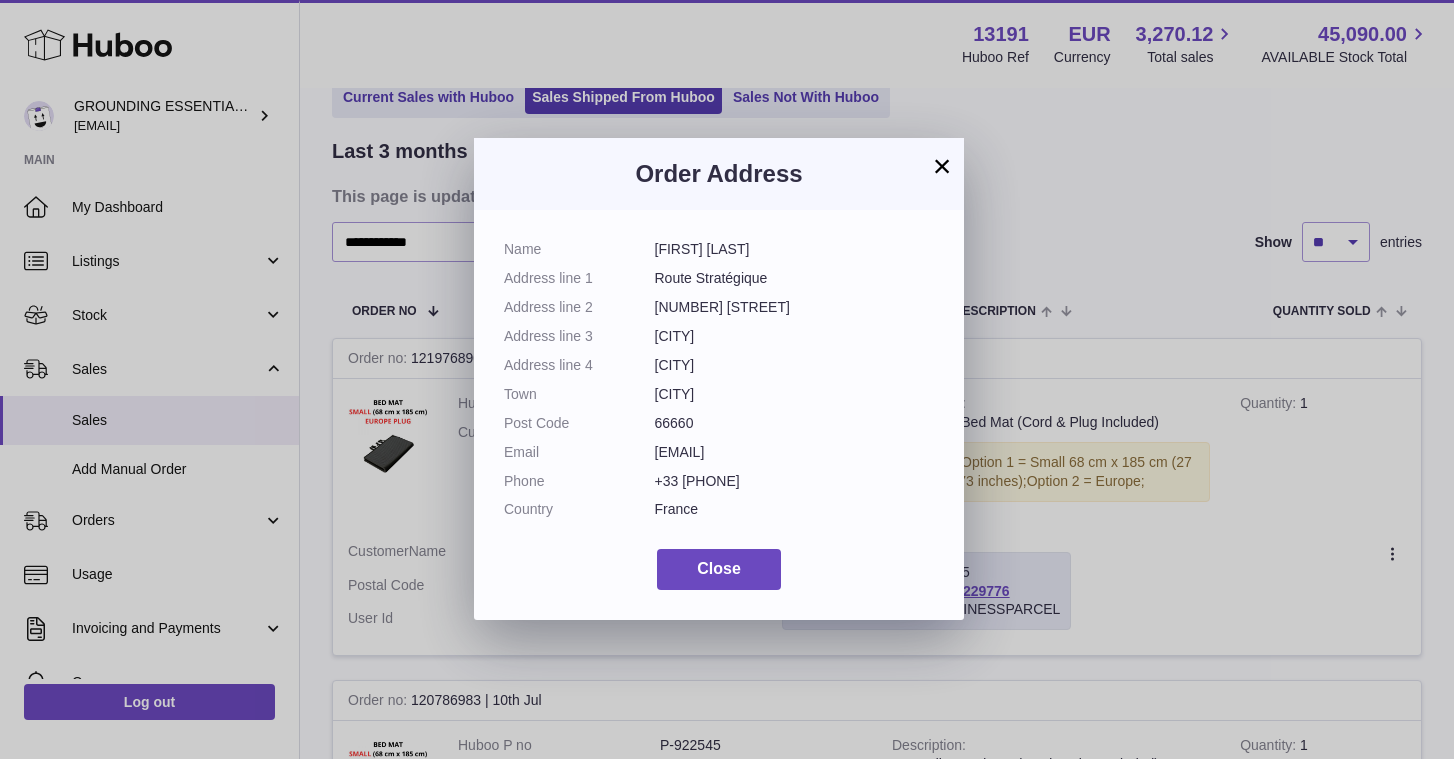 click on "×" at bounding box center (942, 166) 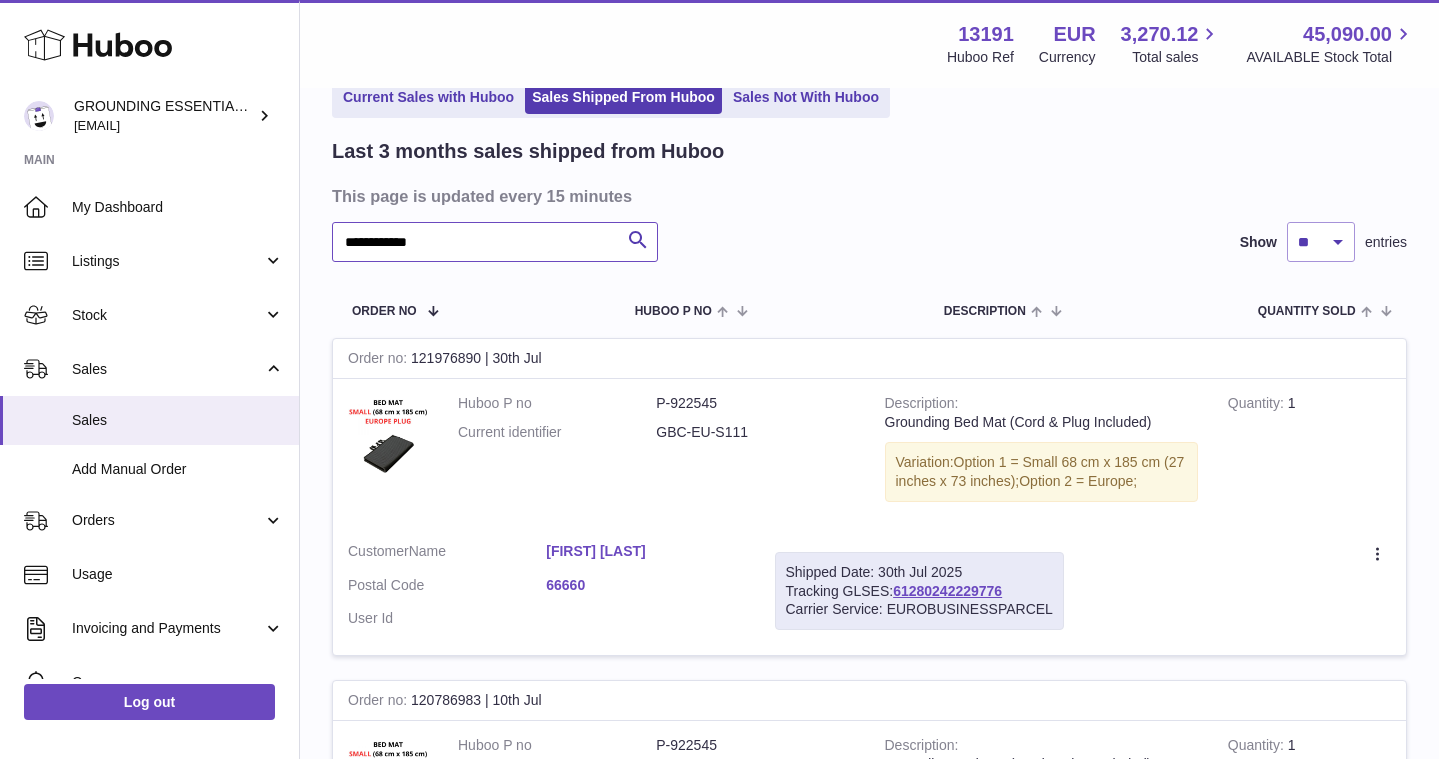 click on "**********" at bounding box center (495, 242) 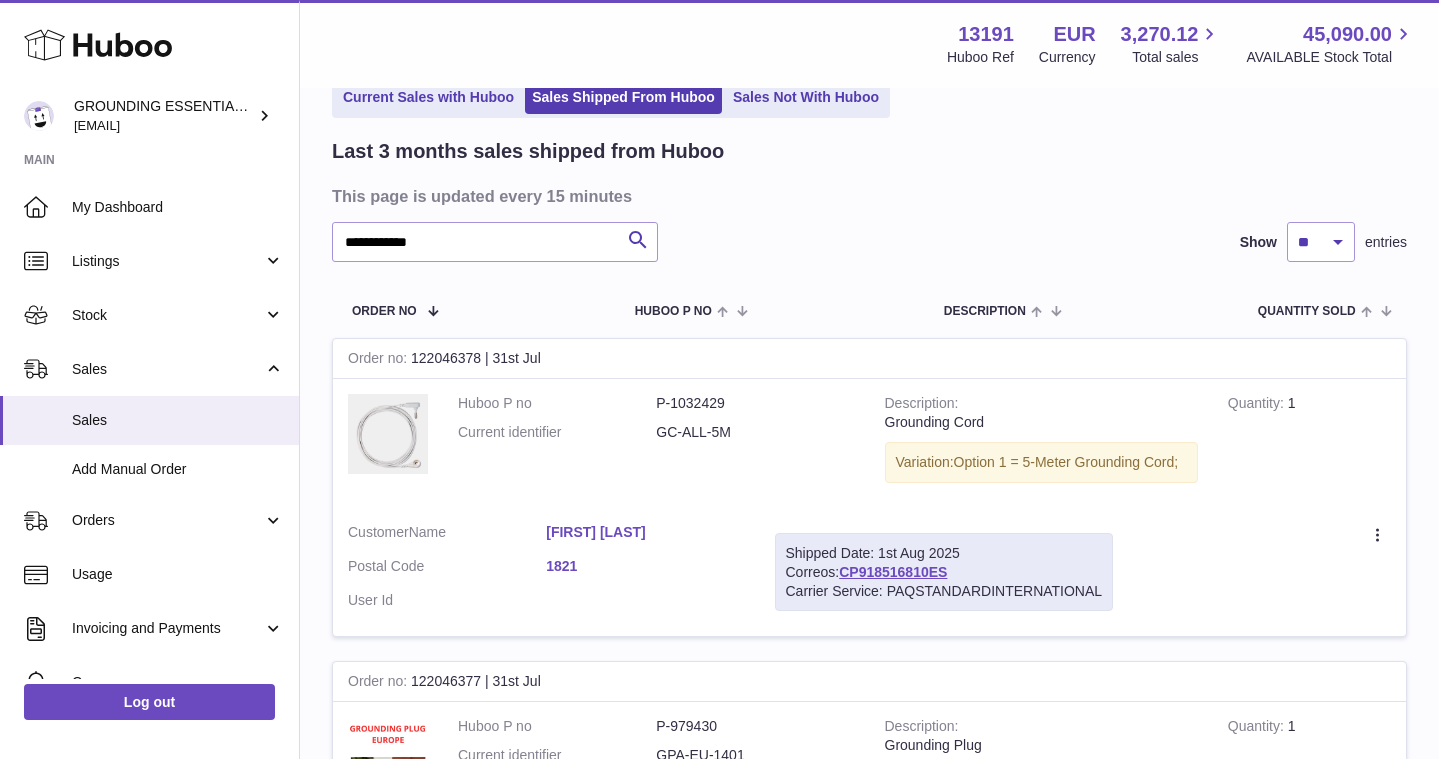 click on "[FIRST] [LAST]" at bounding box center [645, 532] 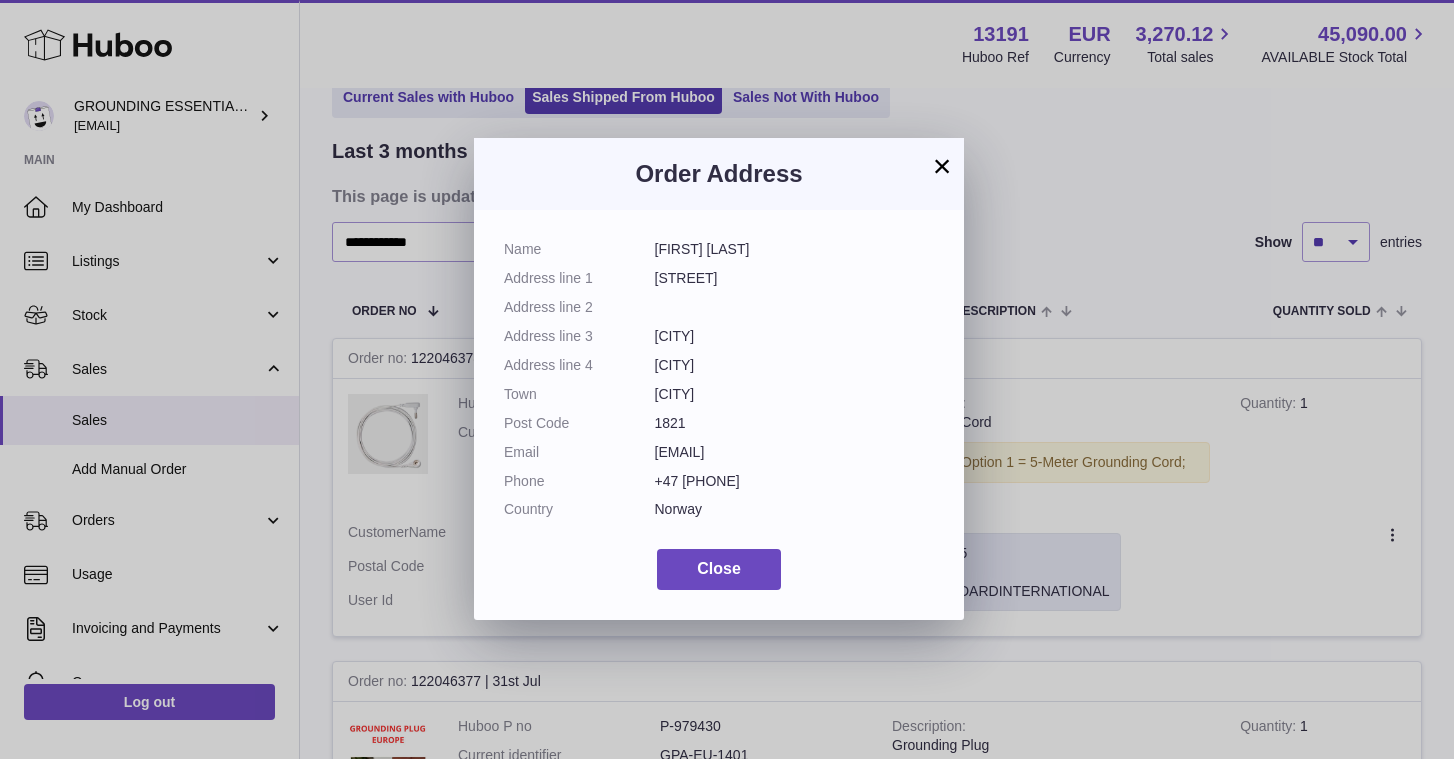 click on "[EMAIL]" at bounding box center (795, 452) 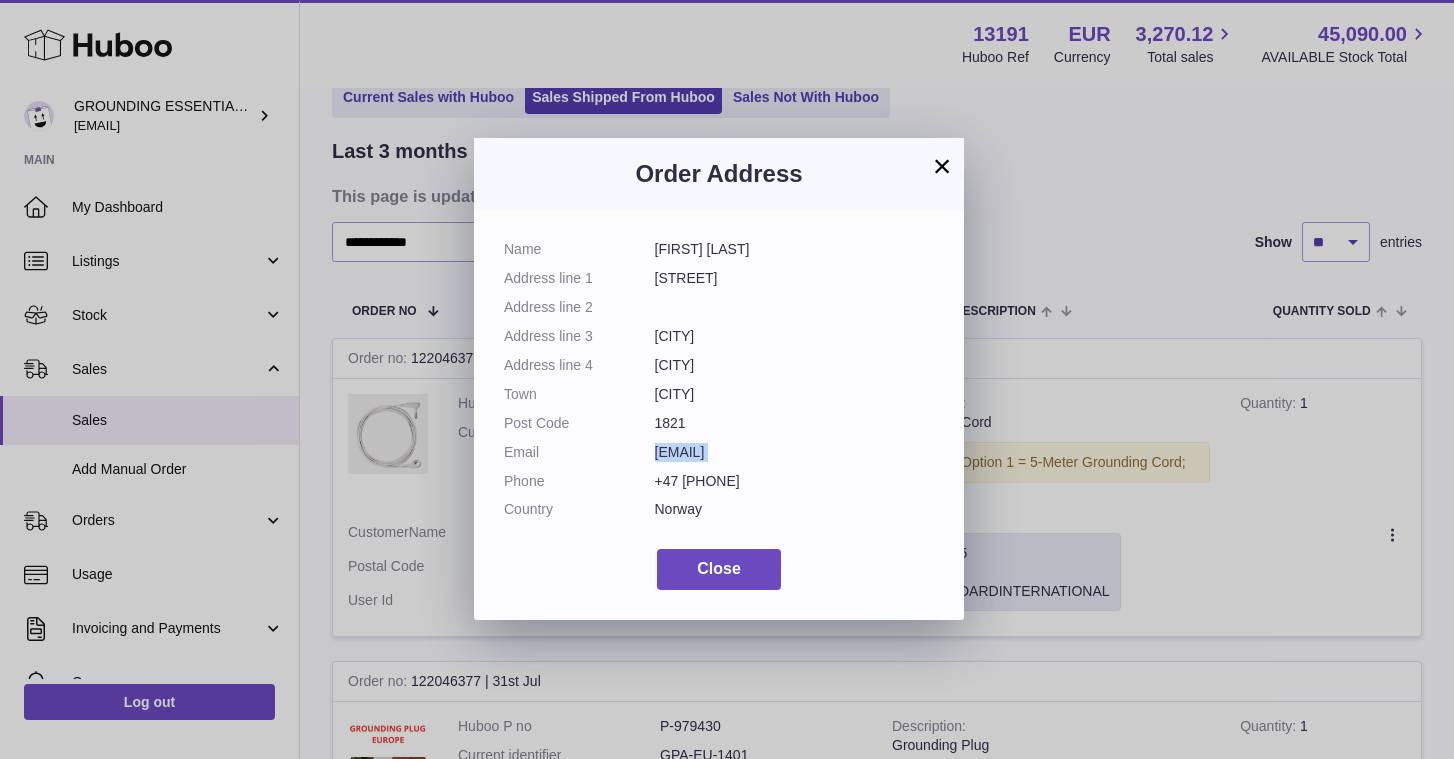 click on "[EMAIL]" at bounding box center [795, 452] 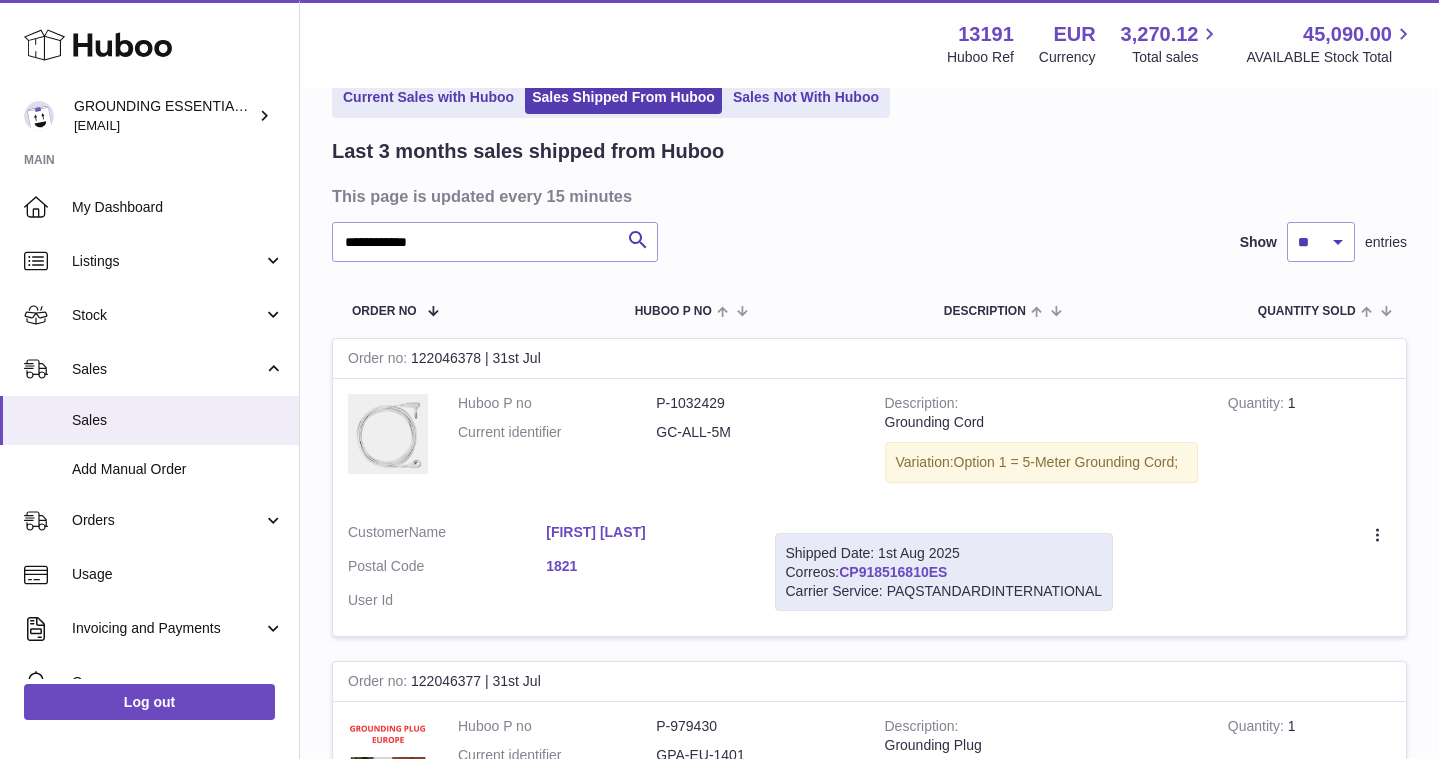 drag, startPoint x: 959, startPoint y: 565, endPoint x: 845, endPoint y: 568, distance: 114.03947 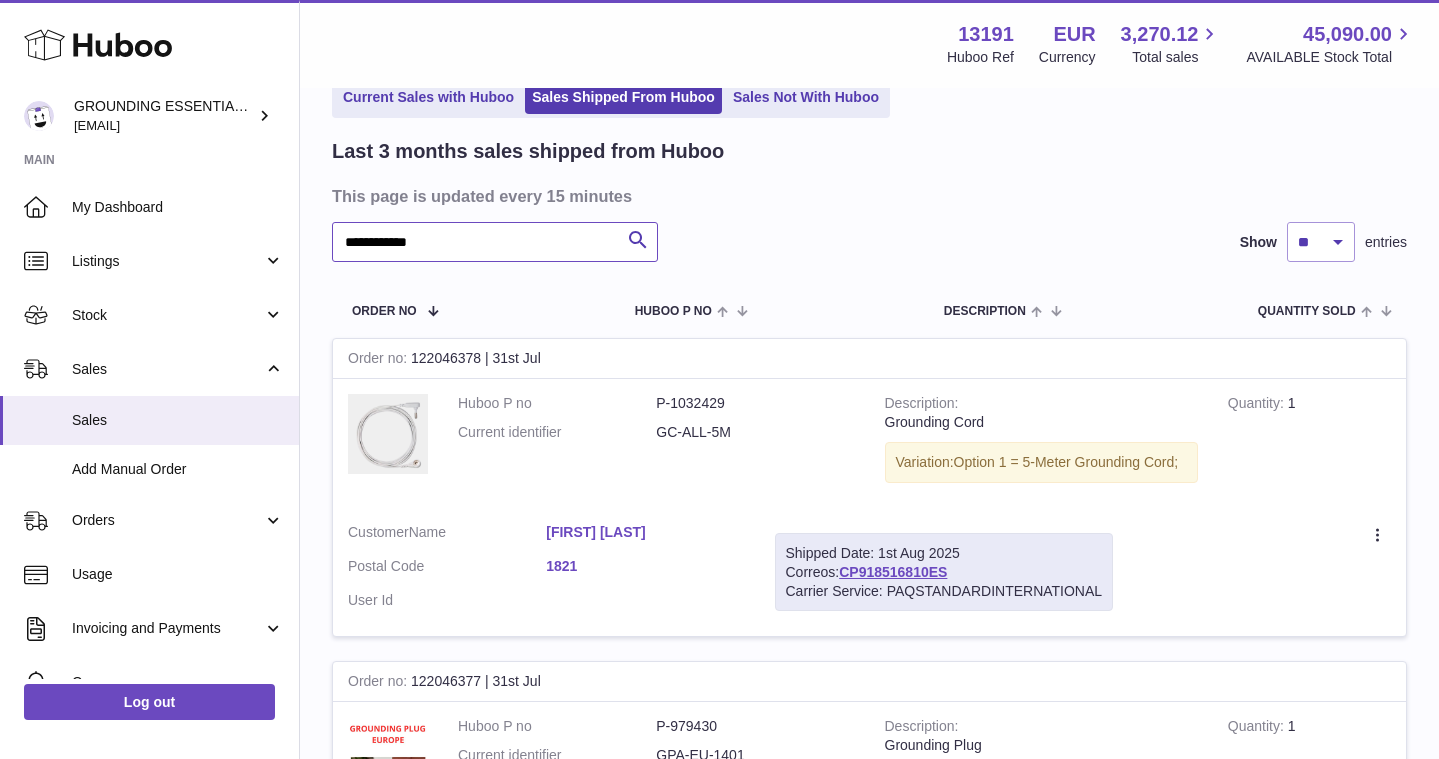 click on "**********" at bounding box center [495, 242] 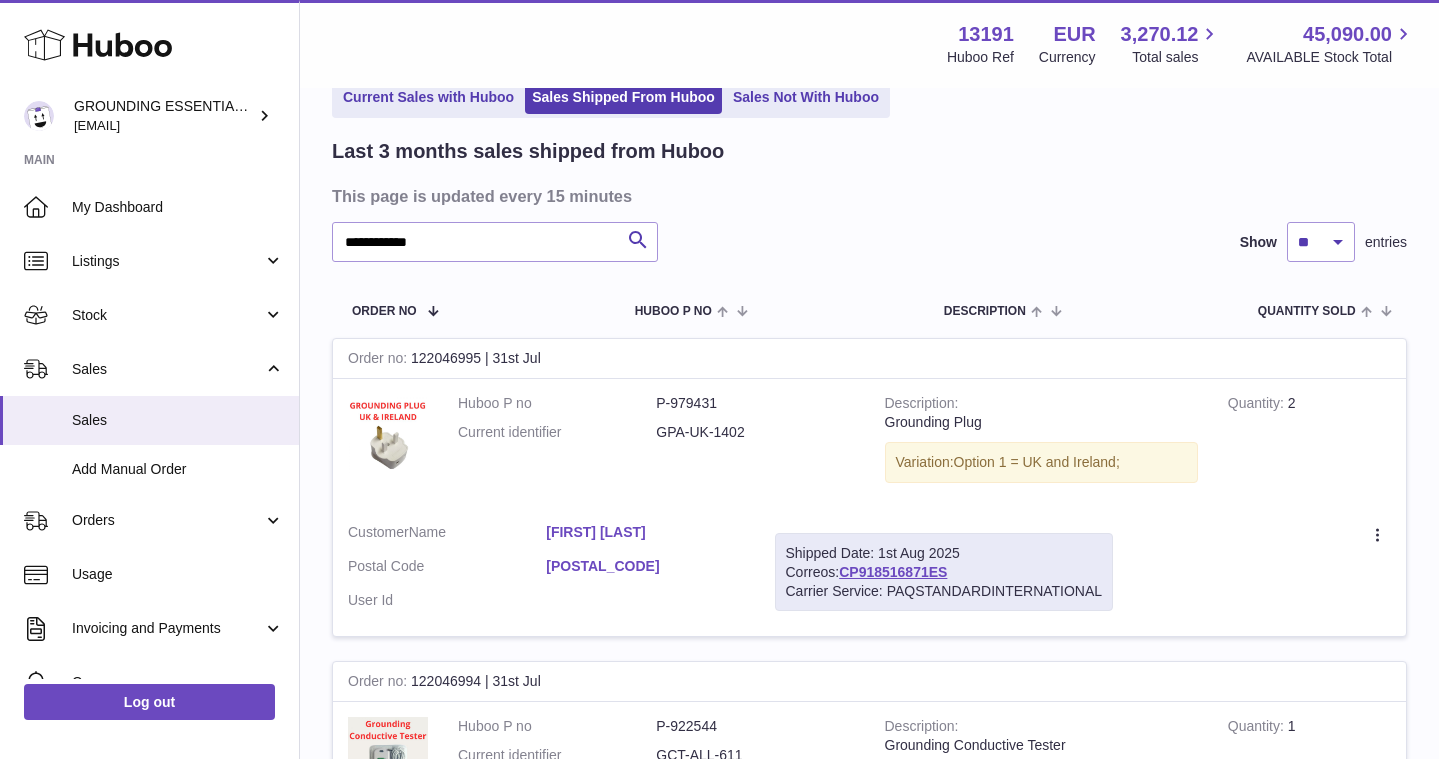 click on "[FIRST] [LAST]" at bounding box center (645, 532) 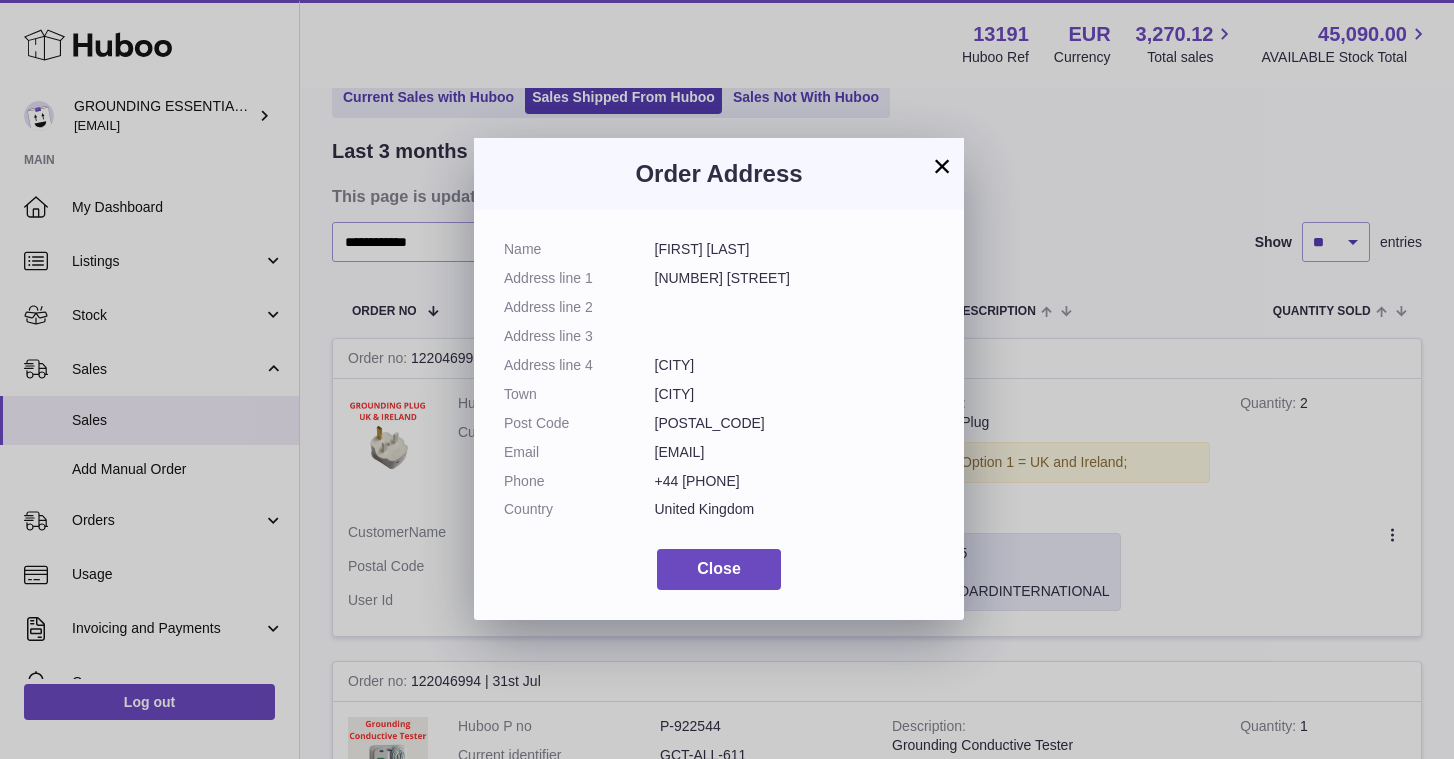 click on "[EMAIL]" at bounding box center [795, 452] 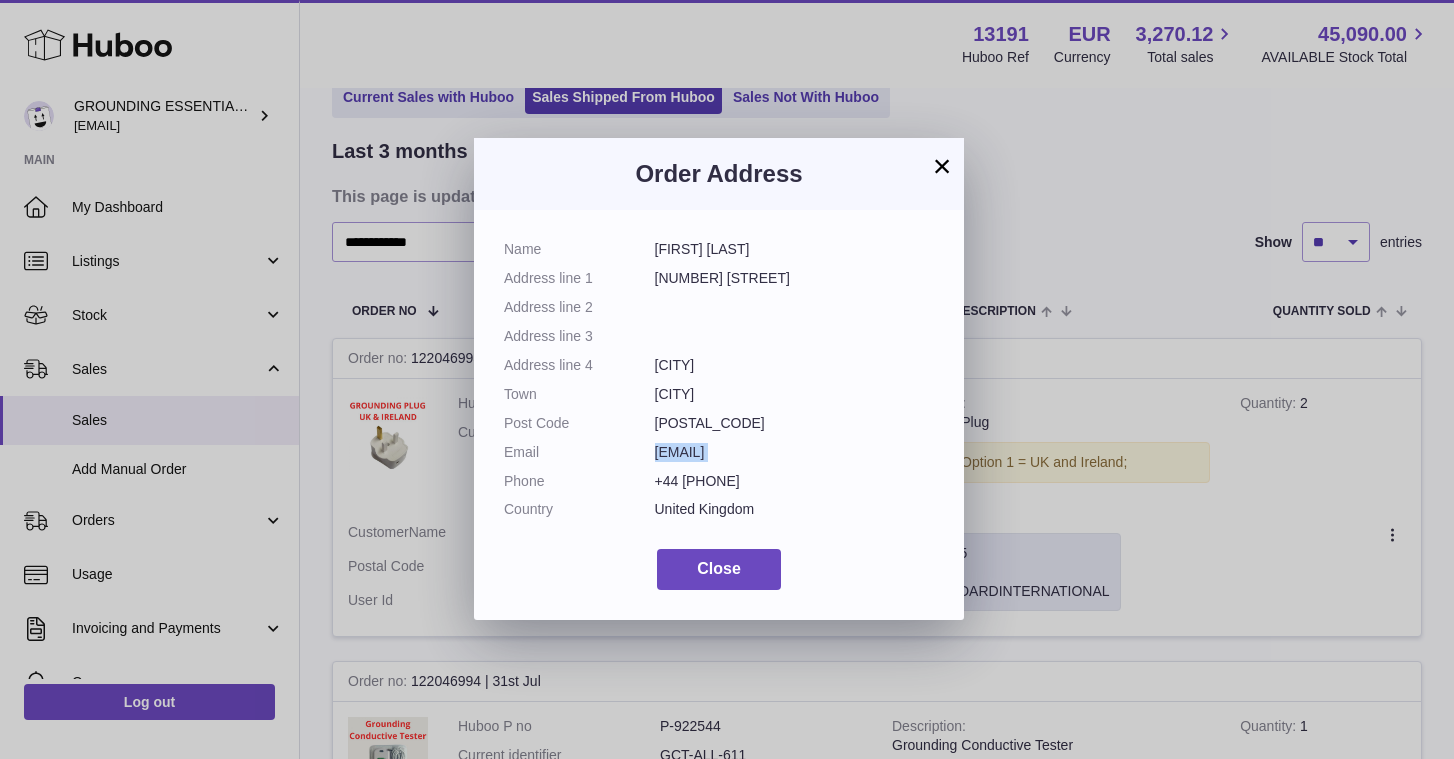 click on "[EMAIL]" at bounding box center (795, 452) 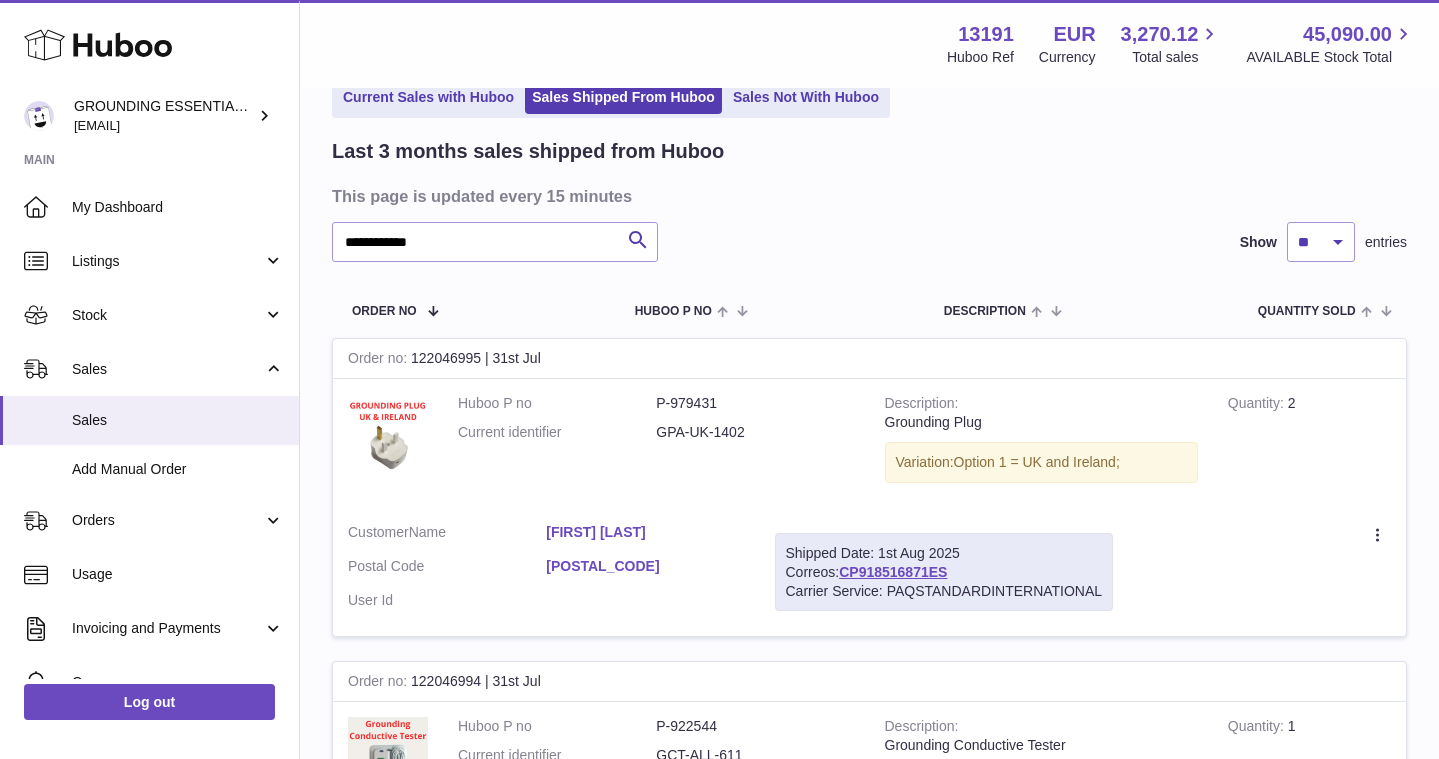 drag, startPoint x: 966, startPoint y: 575, endPoint x: 840, endPoint y: 567, distance: 126.253716 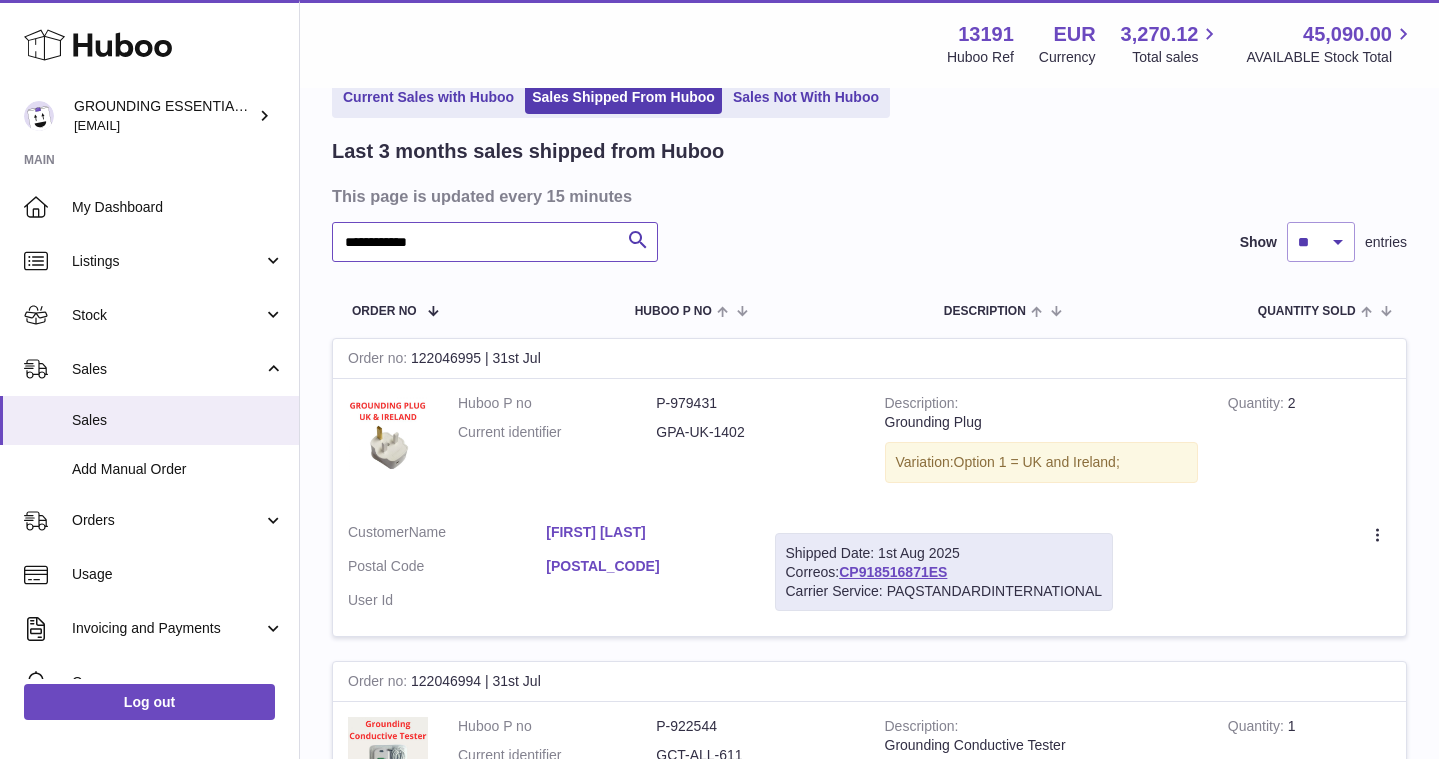 click on "**********" at bounding box center [495, 242] 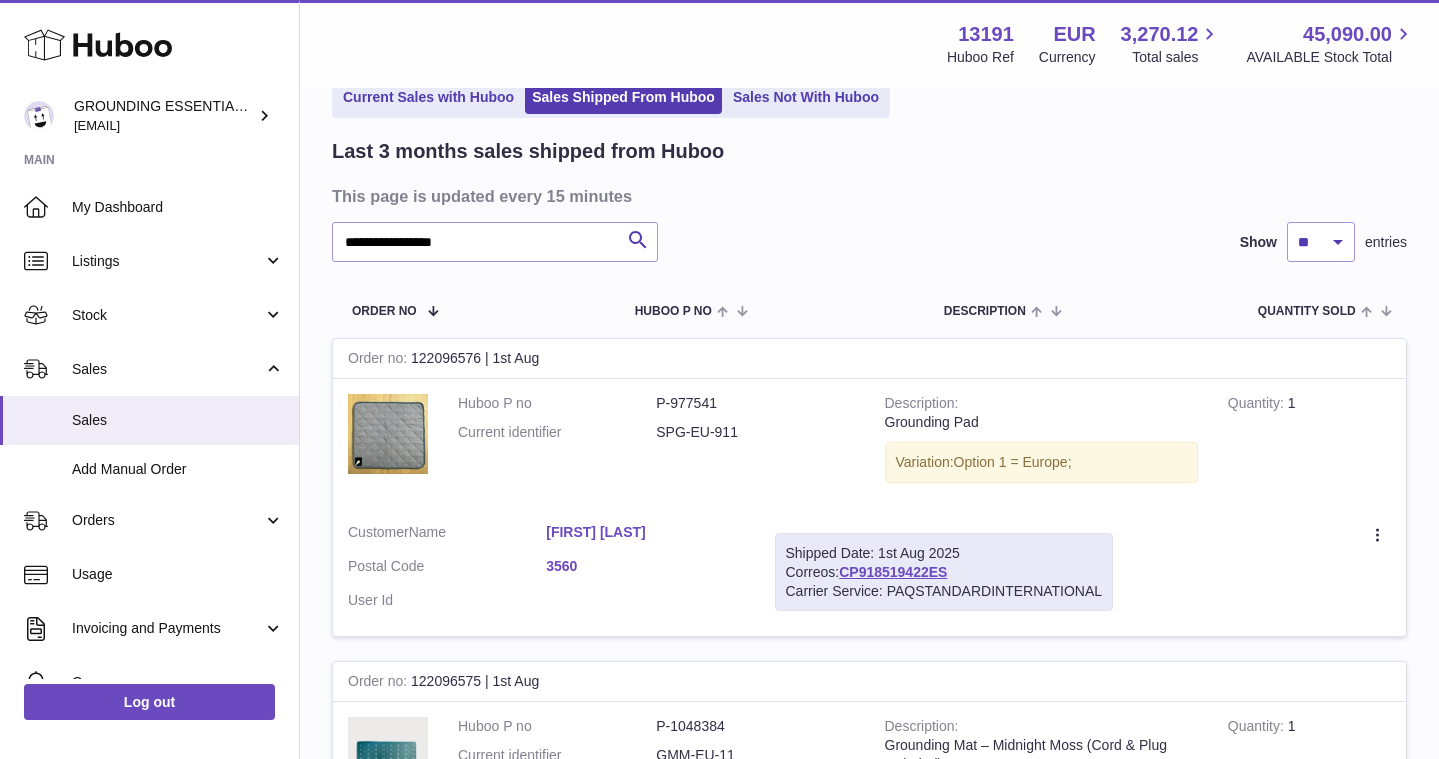 click on "[FIRST] [LAST]" at bounding box center [645, 532] 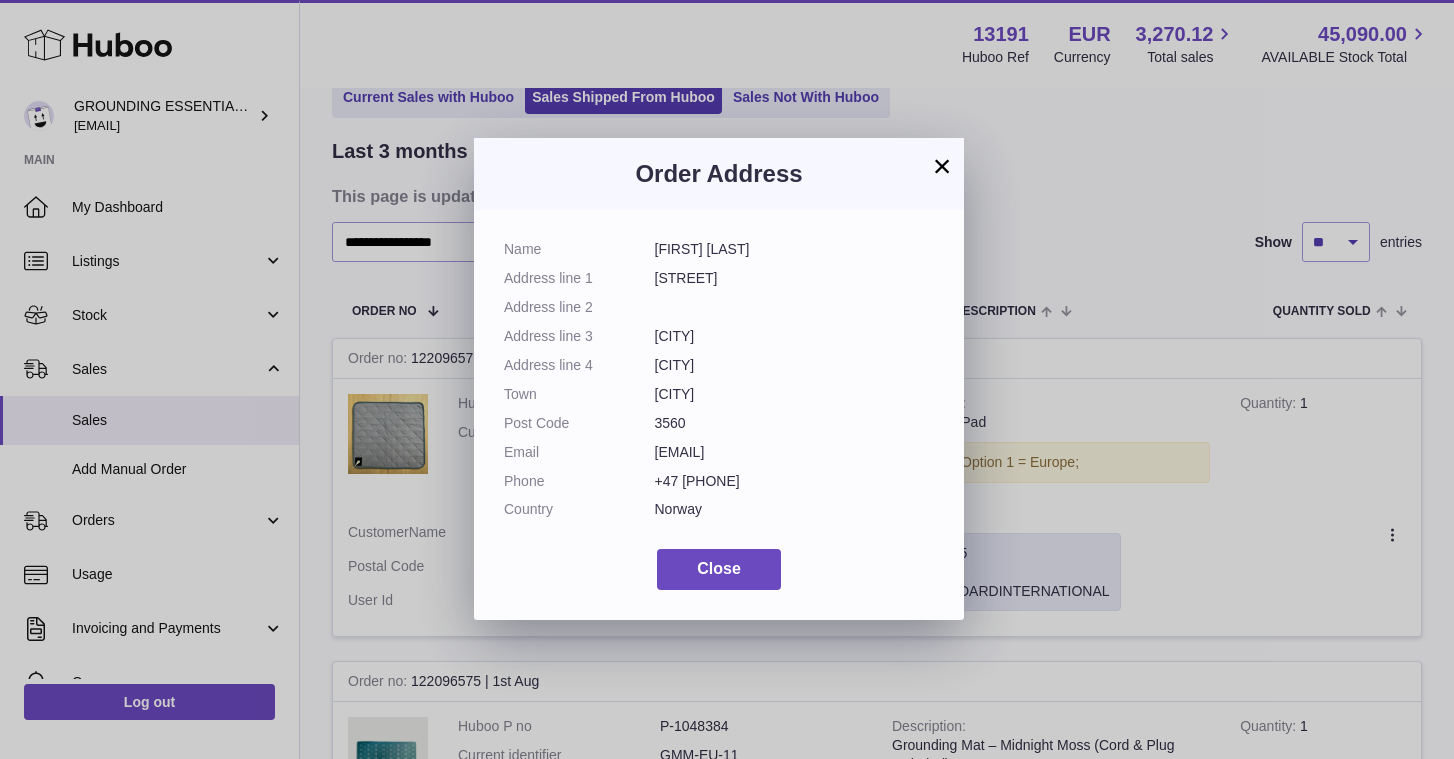 click on "[EMAIL]" at bounding box center [795, 452] 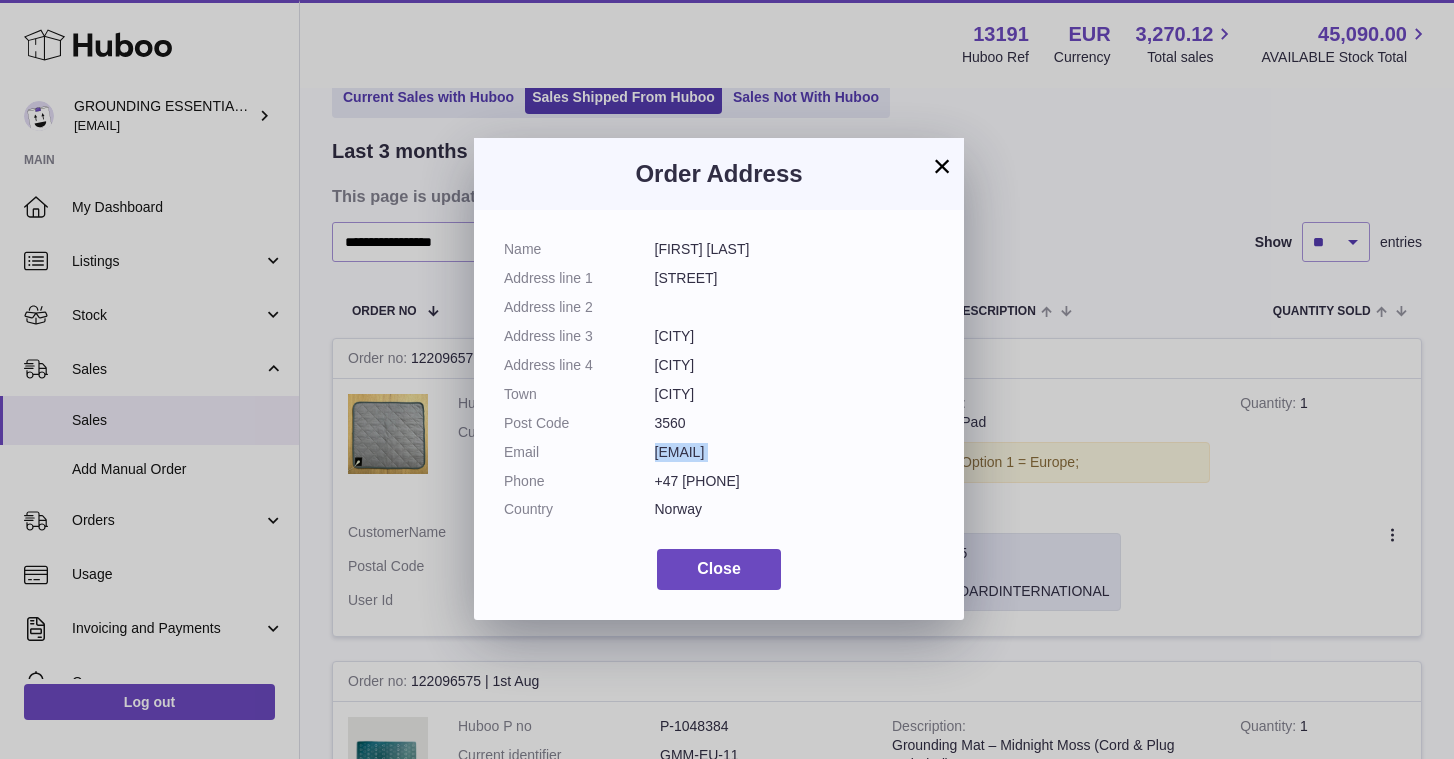 click on "[EMAIL]" at bounding box center [795, 452] 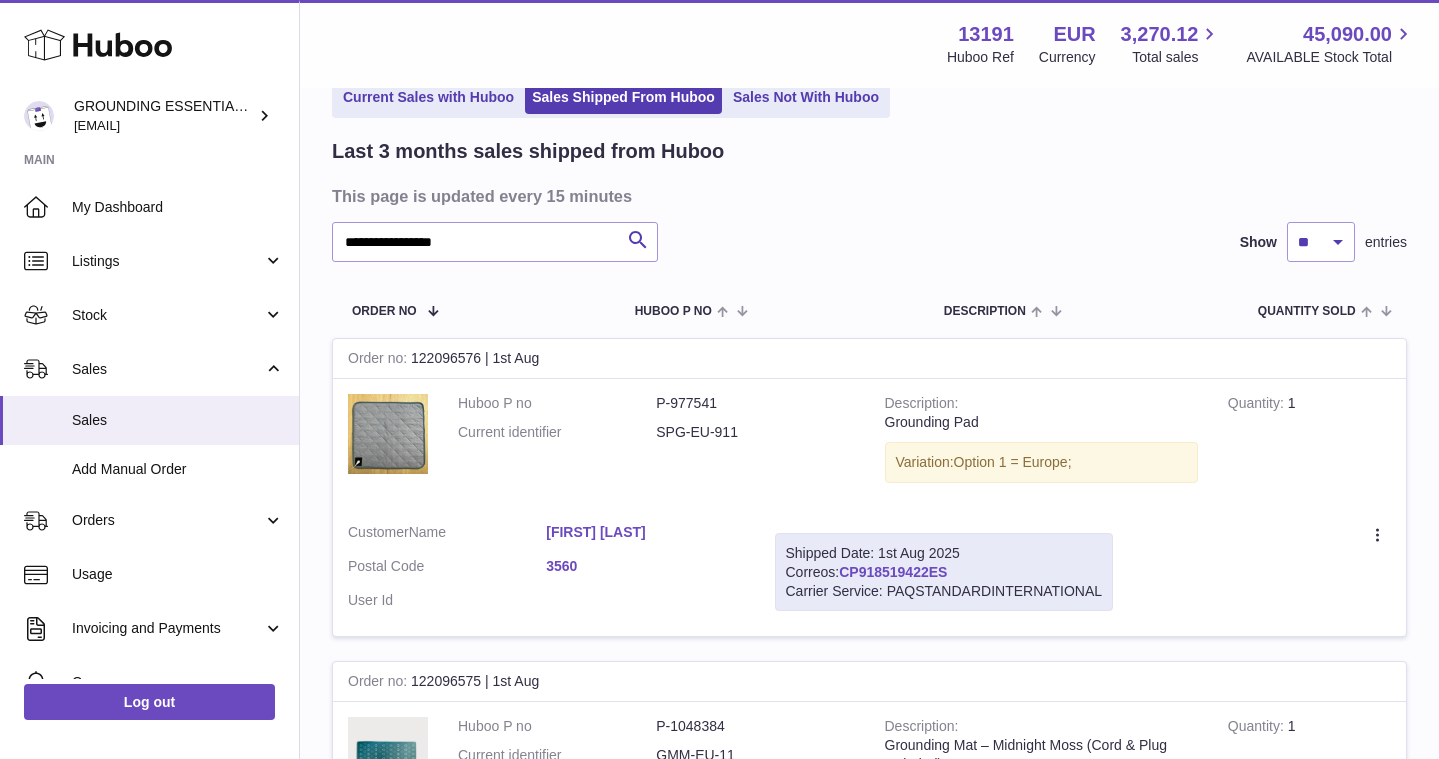 drag, startPoint x: 965, startPoint y: 570, endPoint x: 845, endPoint y: 568, distance: 120.01666 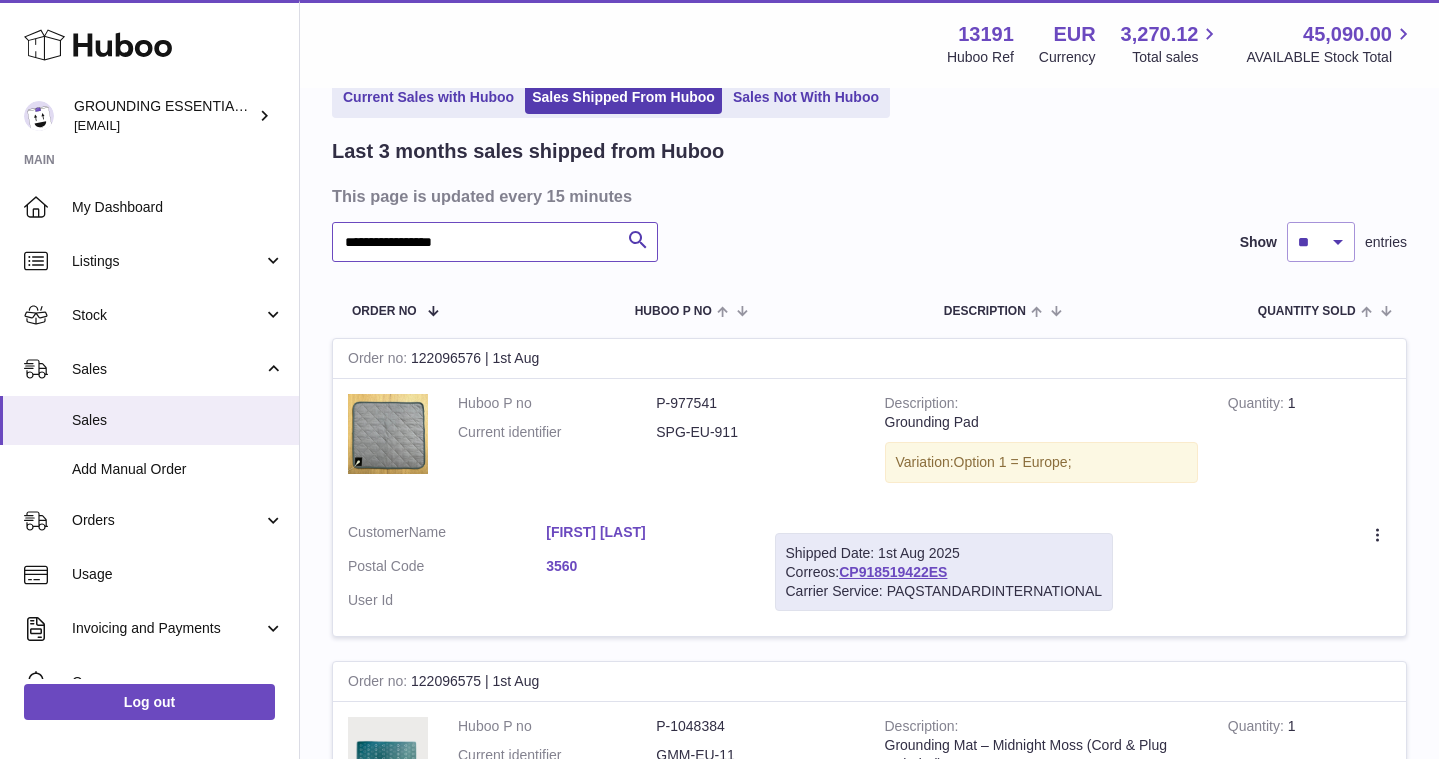 click on "**********" at bounding box center (495, 242) 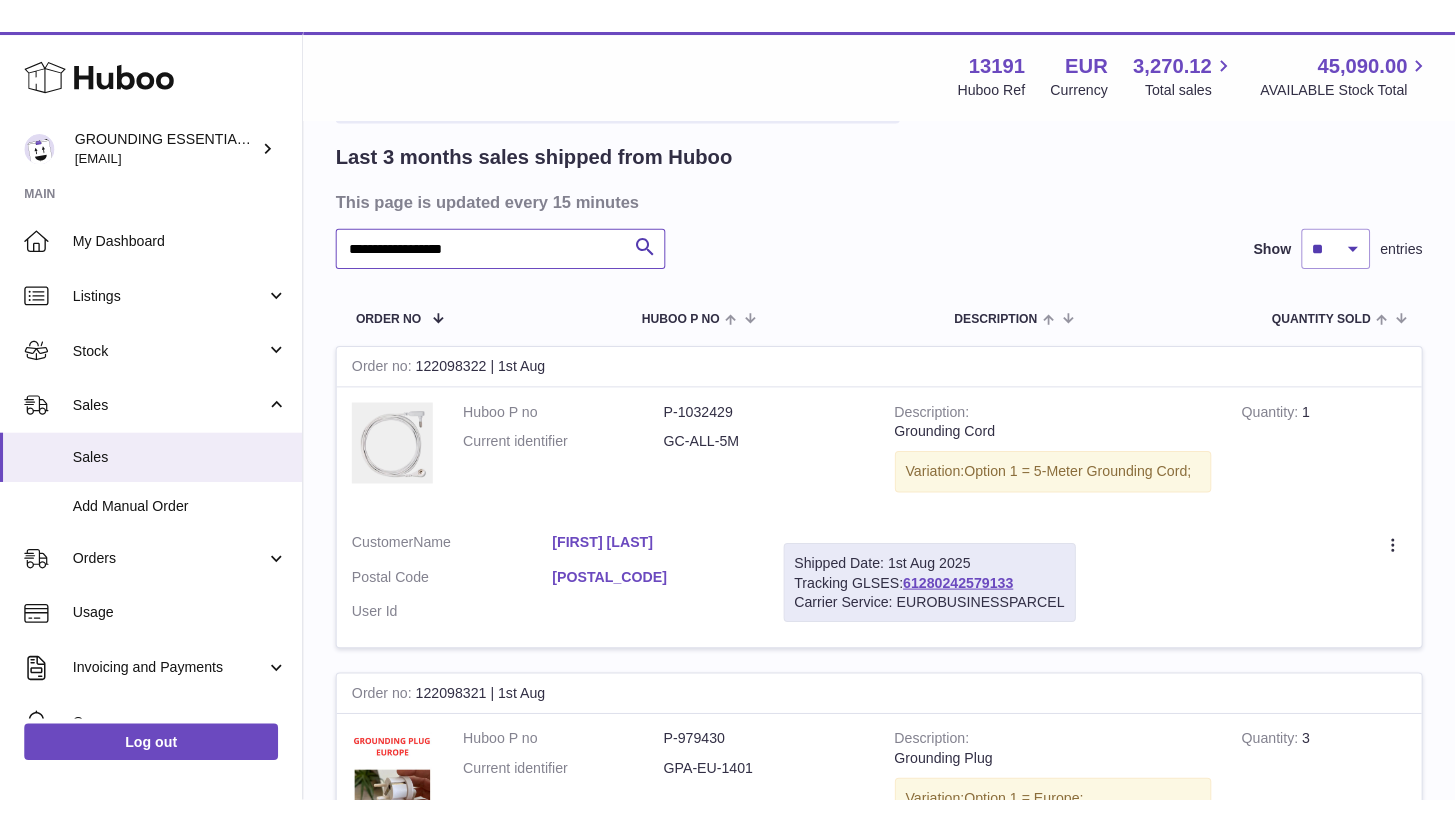scroll, scrollTop: 152, scrollLeft: 0, axis: vertical 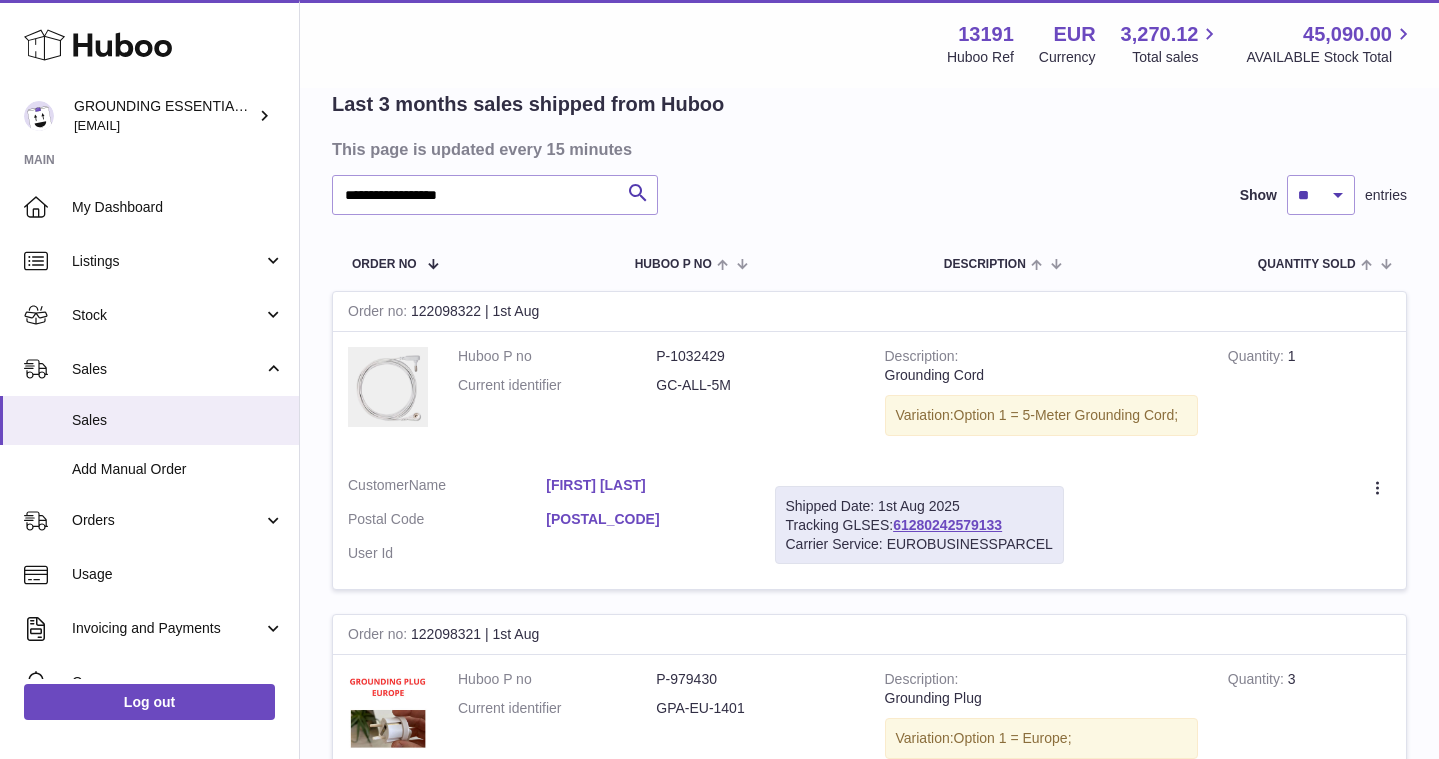 click on "[FIRST] [LAST]" at bounding box center (645, 485) 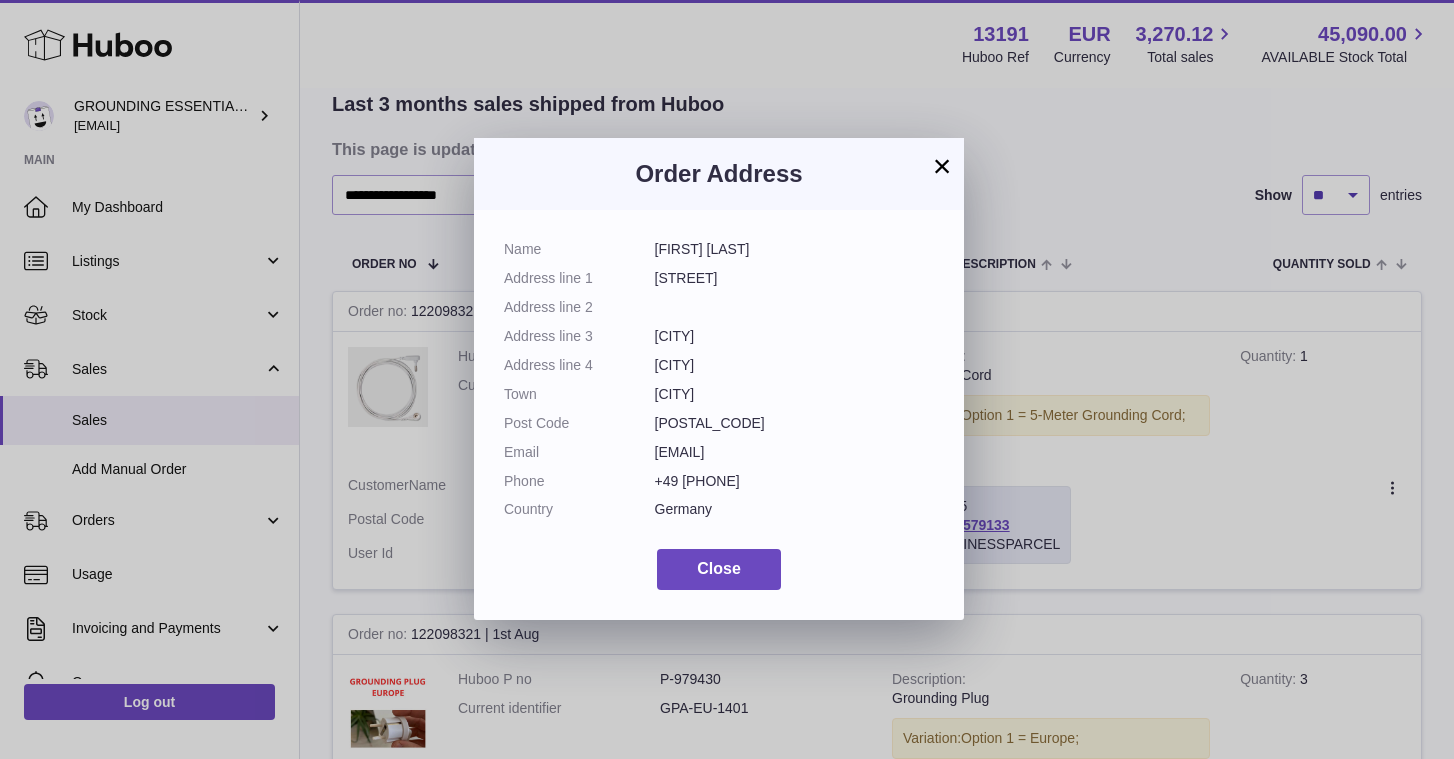 click on "[EMAIL]" at bounding box center [795, 452] 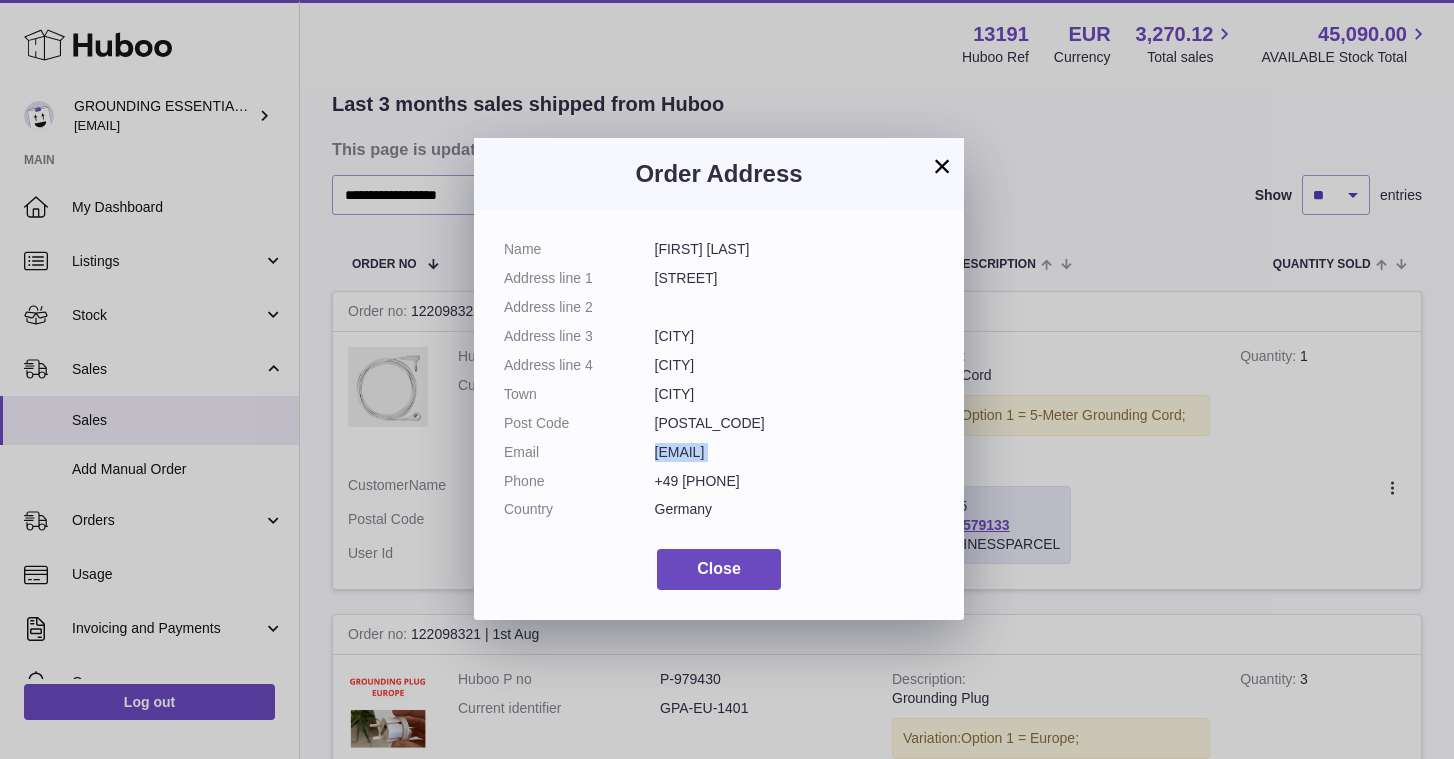 click on "[EMAIL]" at bounding box center [795, 452] 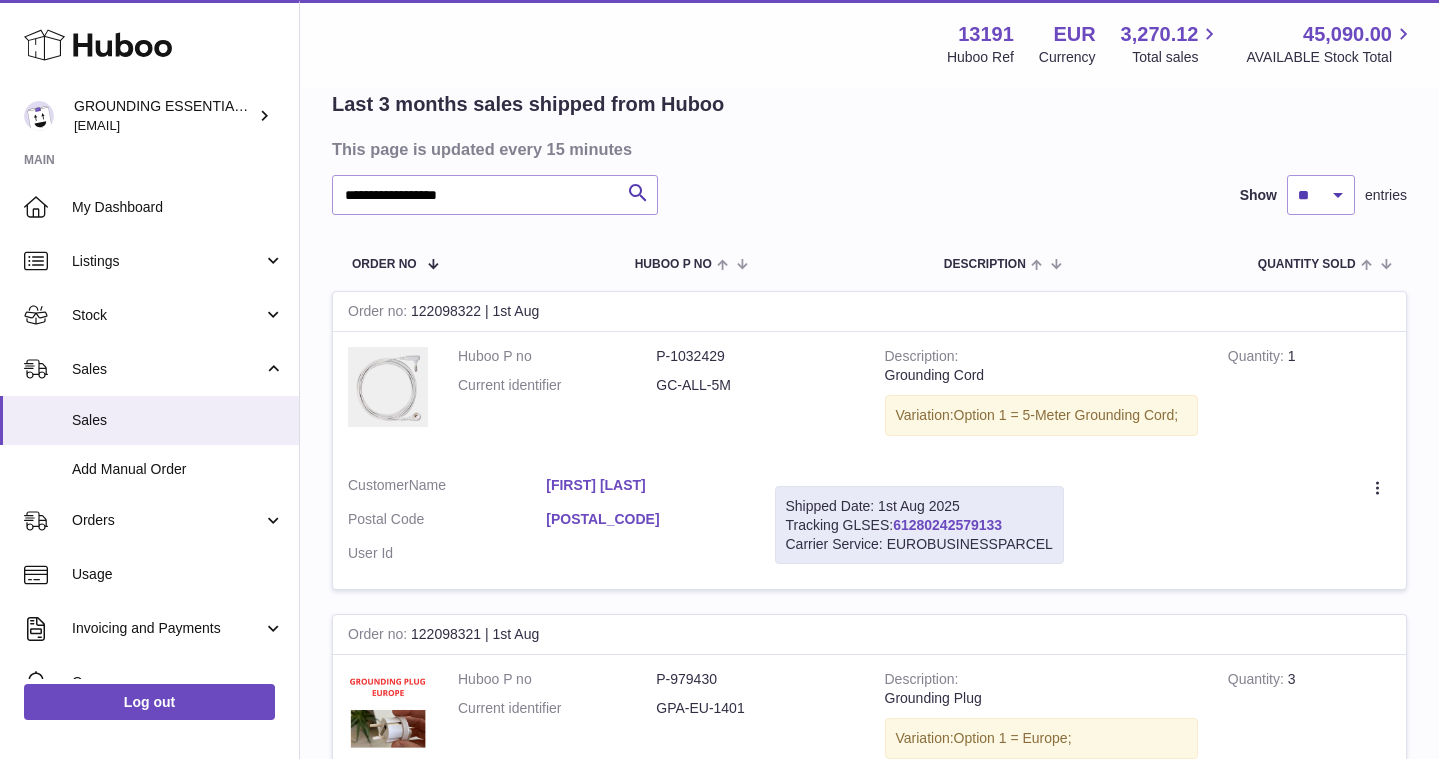 drag, startPoint x: 1020, startPoint y: 522, endPoint x: 897, endPoint y: 528, distance: 123.146255 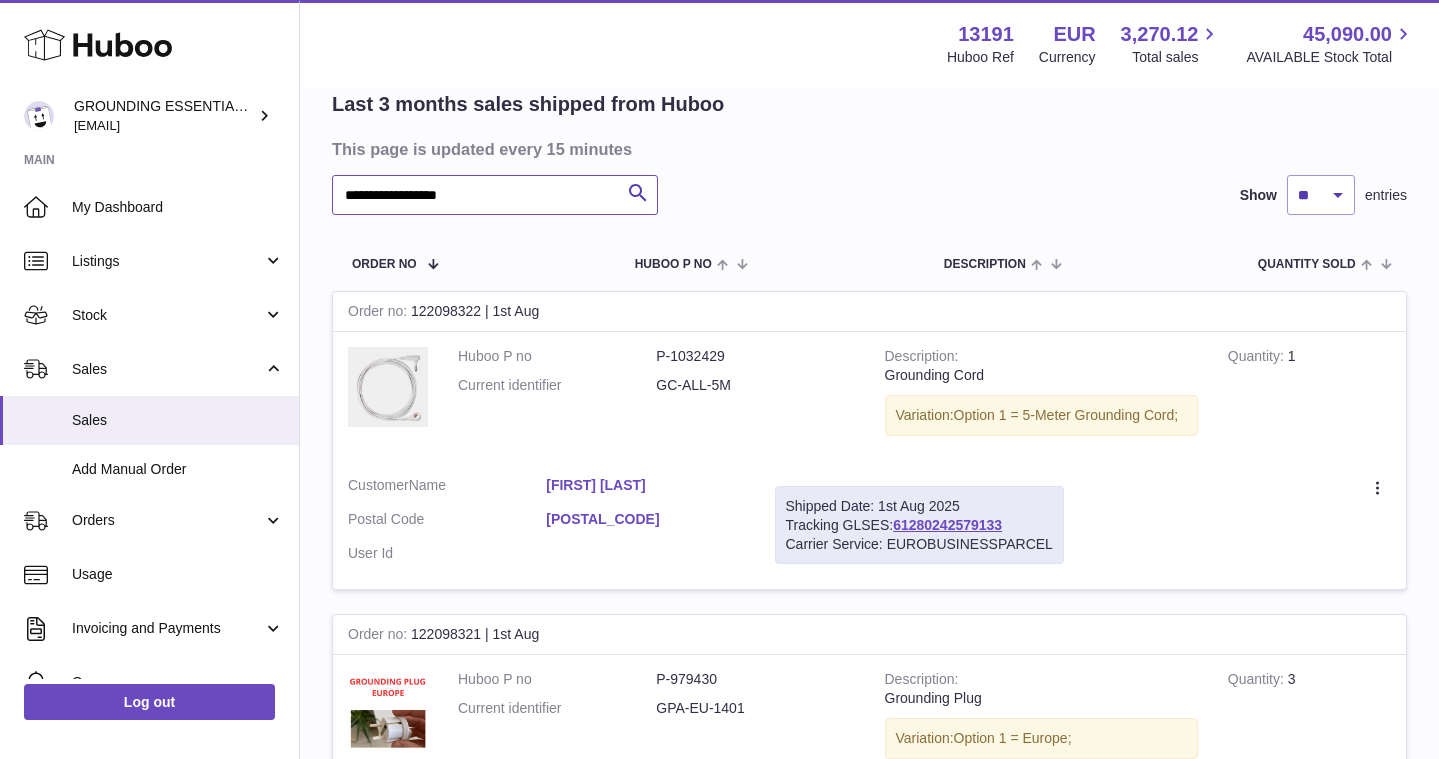 click on "**********" at bounding box center [495, 195] 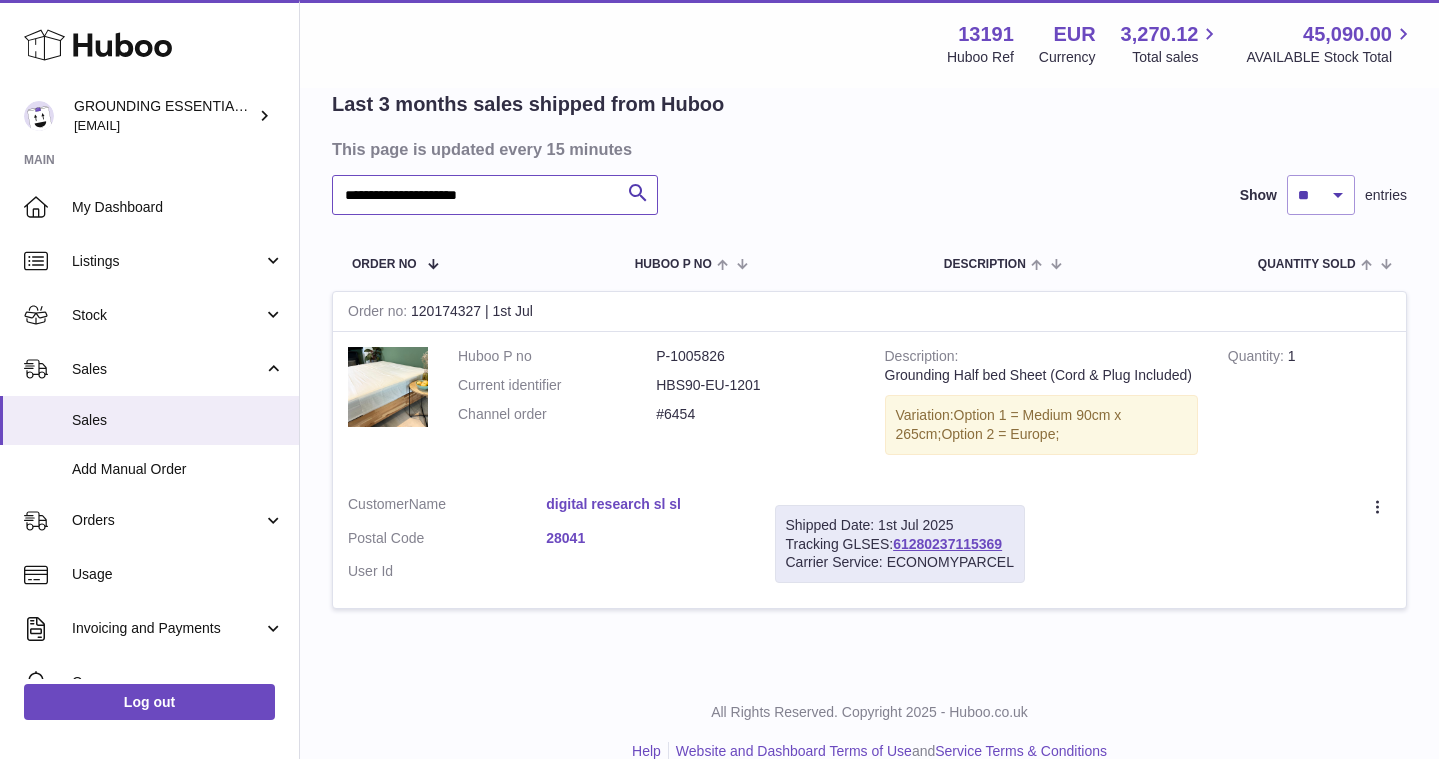 click on "**********" at bounding box center (495, 195) 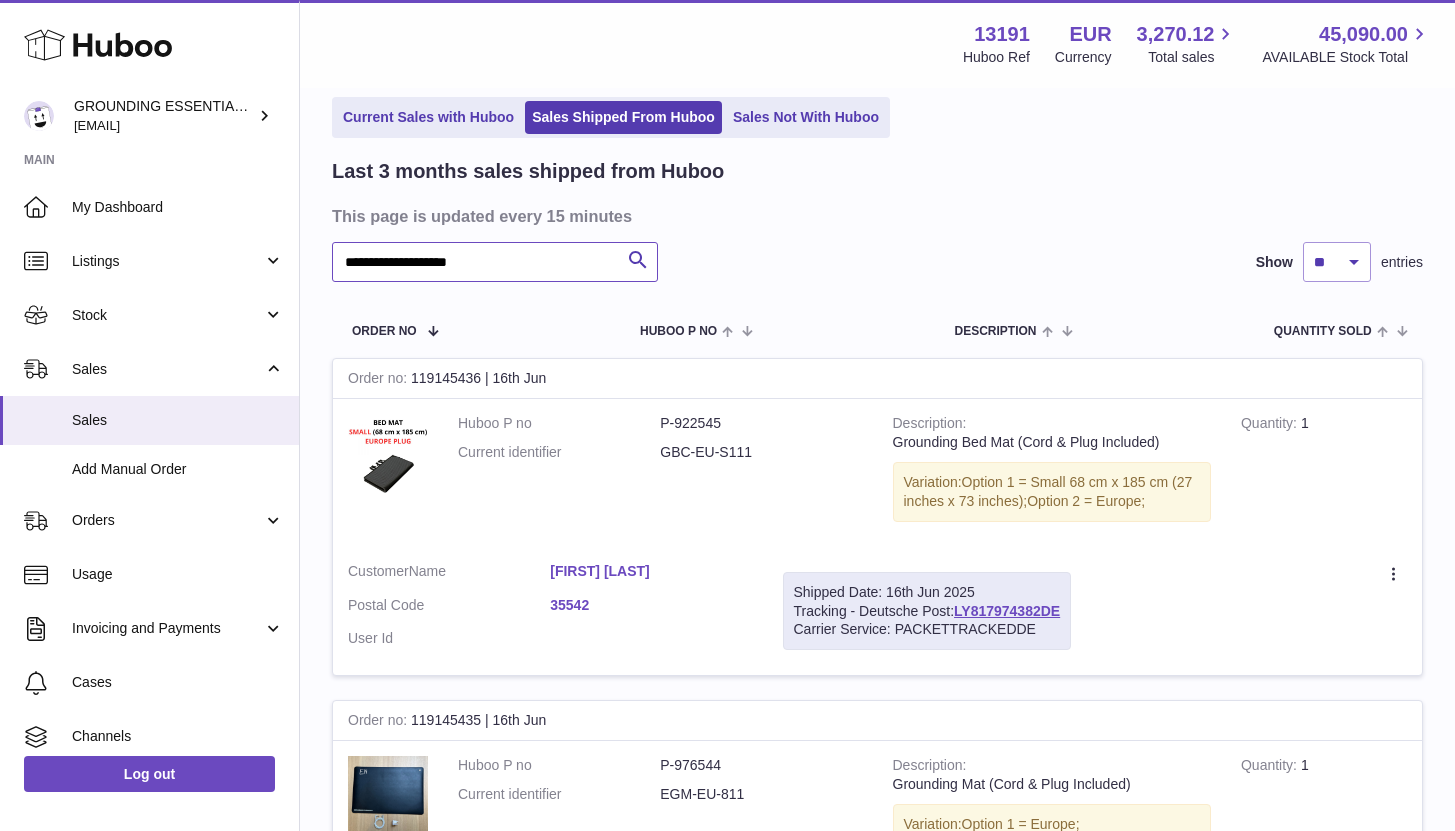 scroll, scrollTop: 49, scrollLeft: 0, axis: vertical 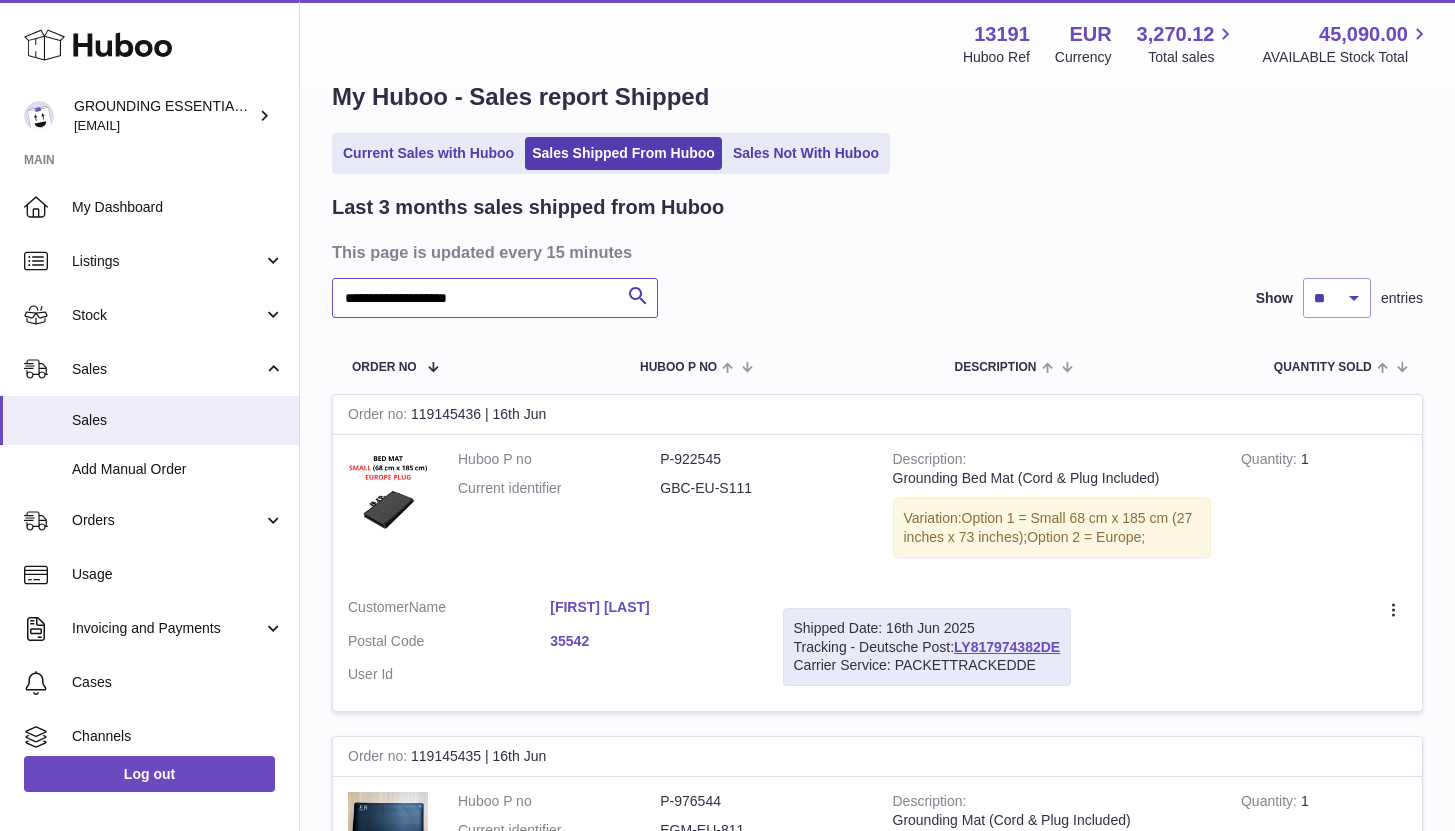 click on "**********" at bounding box center (495, 298) 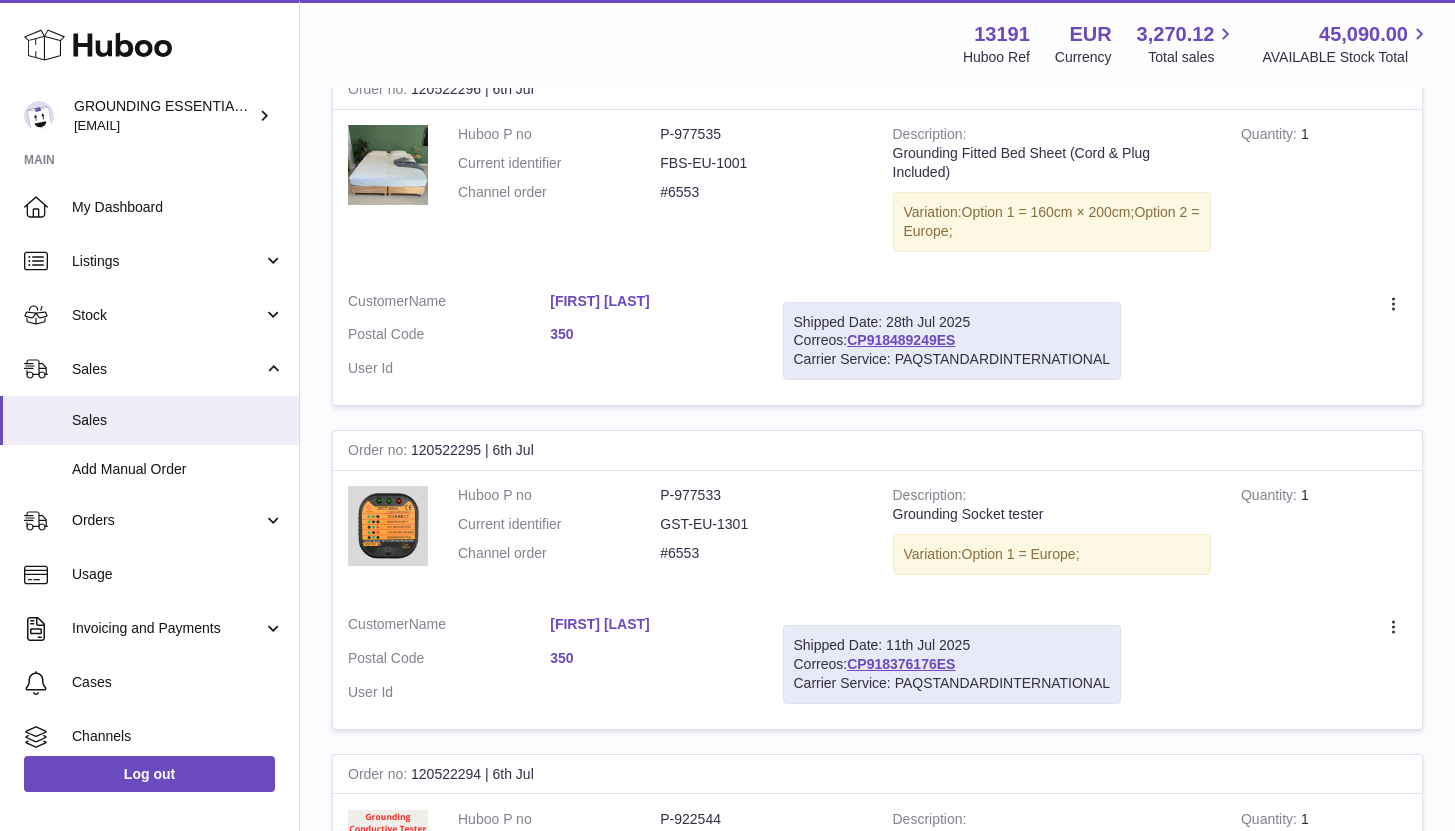 scroll, scrollTop: 380, scrollLeft: 0, axis: vertical 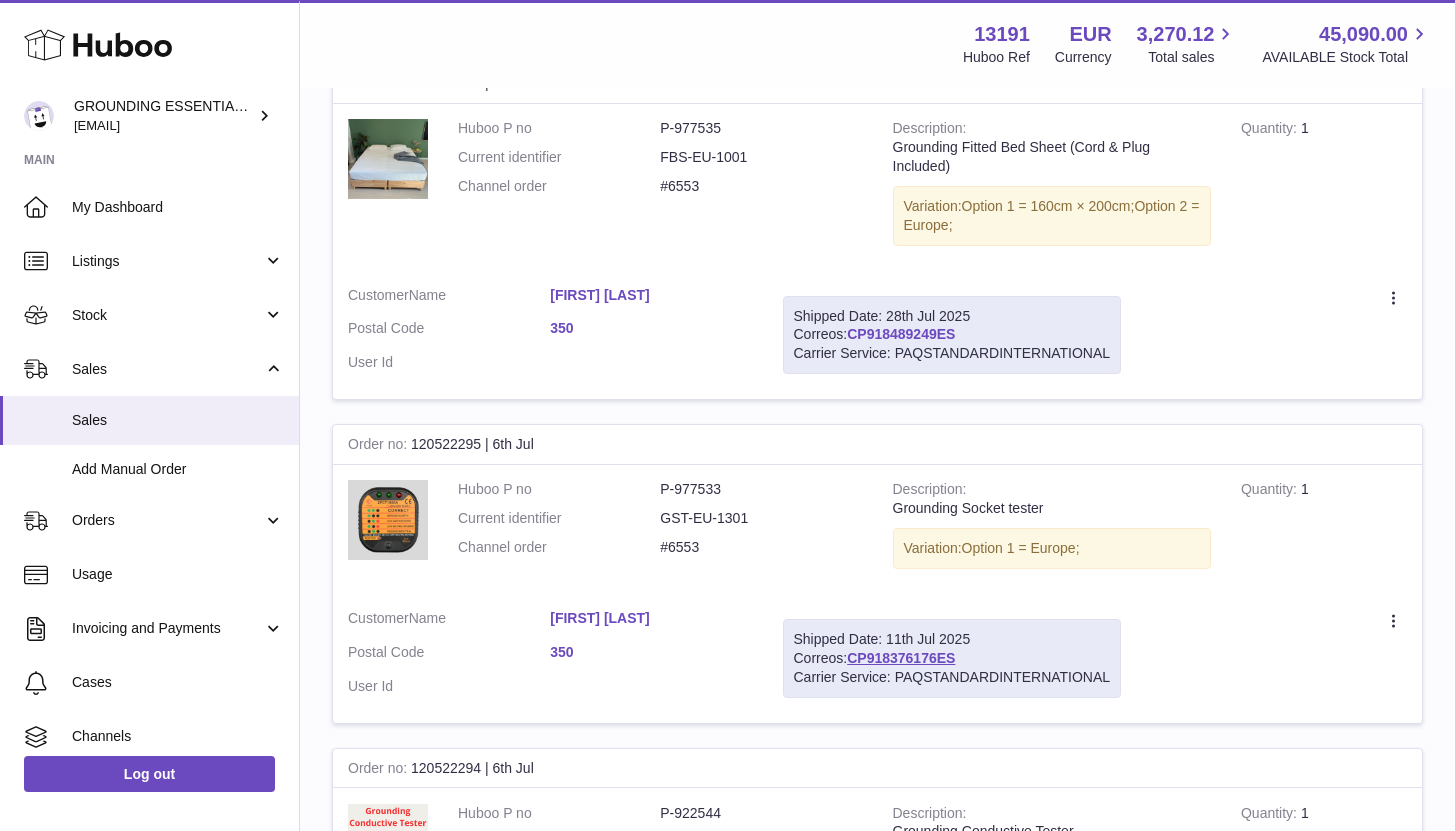 type on "**********" 